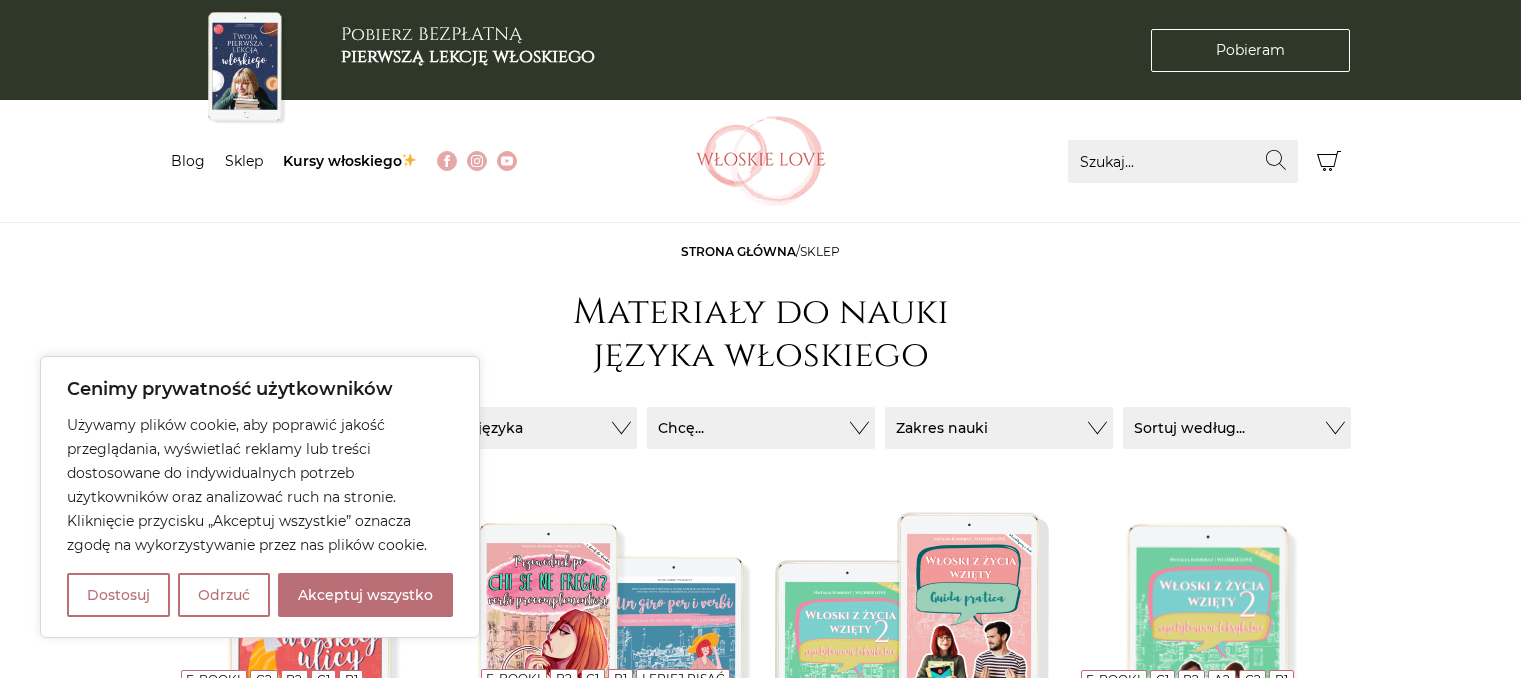 scroll, scrollTop: 0, scrollLeft: 0, axis: both 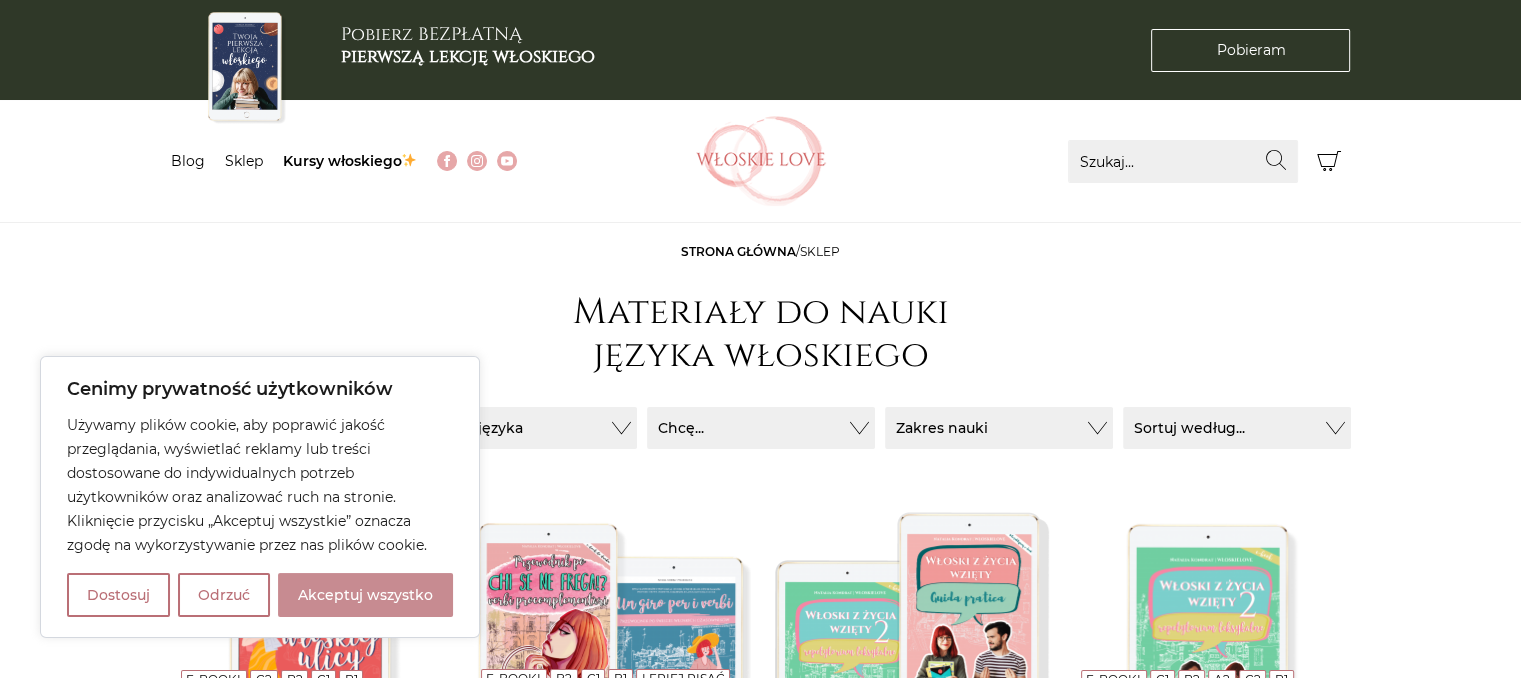 click on "Akceptuj wszystko" at bounding box center [365, 595] 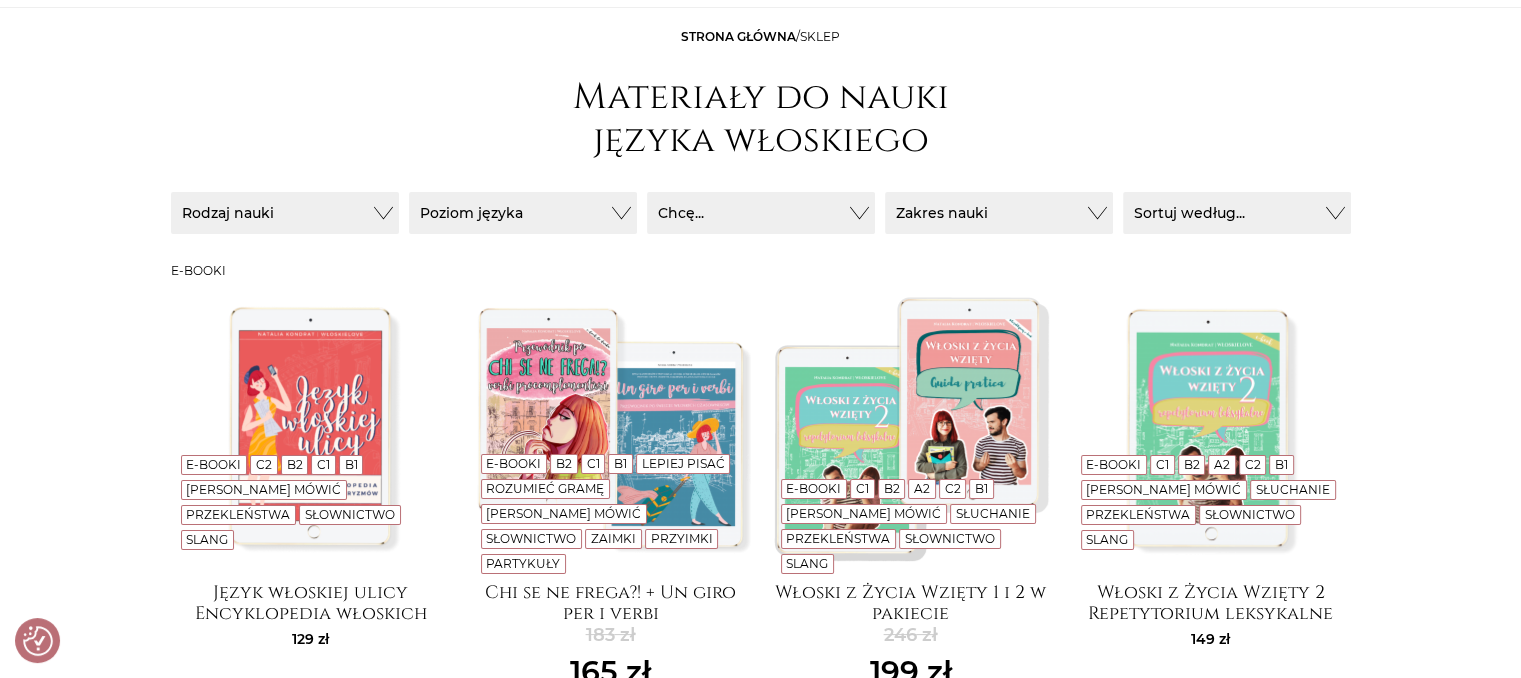 scroll, scrollTop: 0, scrollLeft: 0, axis: both 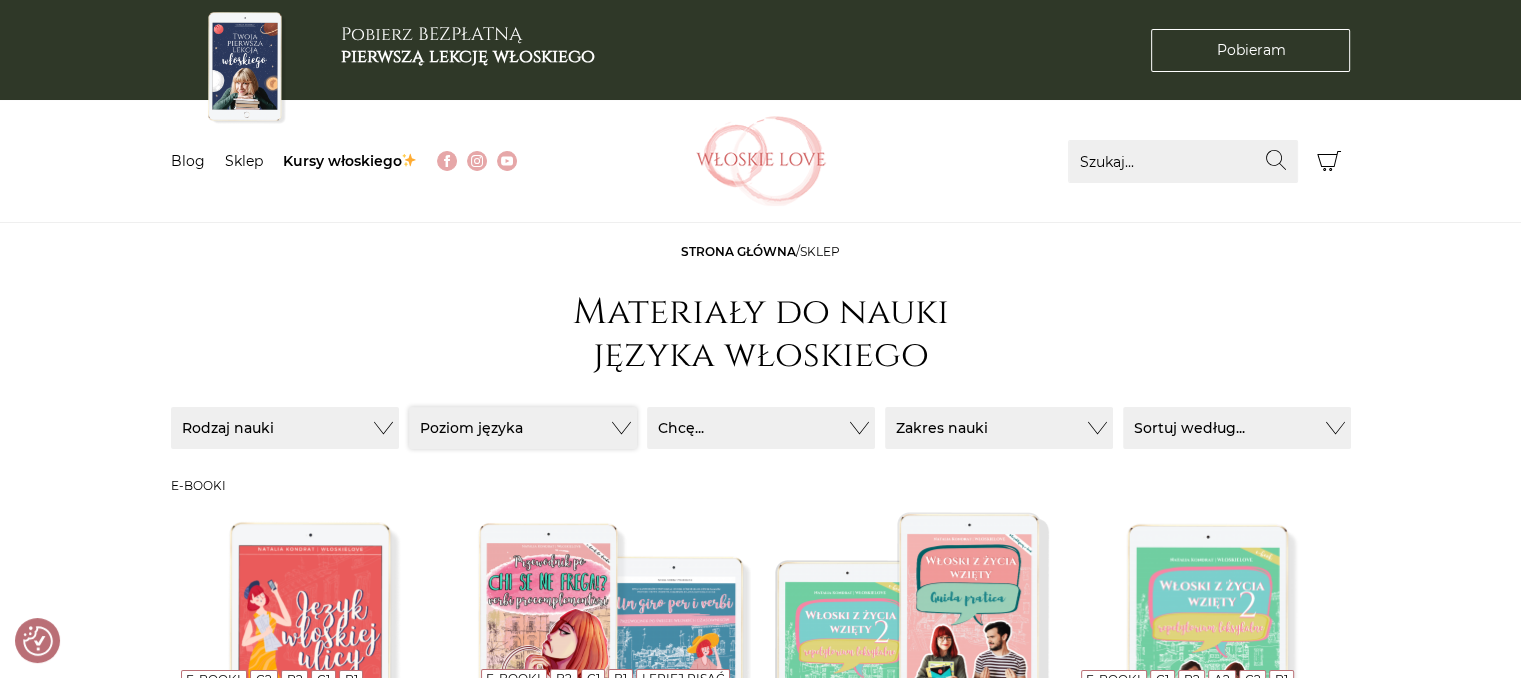 click on "Poziom języka" at bounding box center (285, 428) 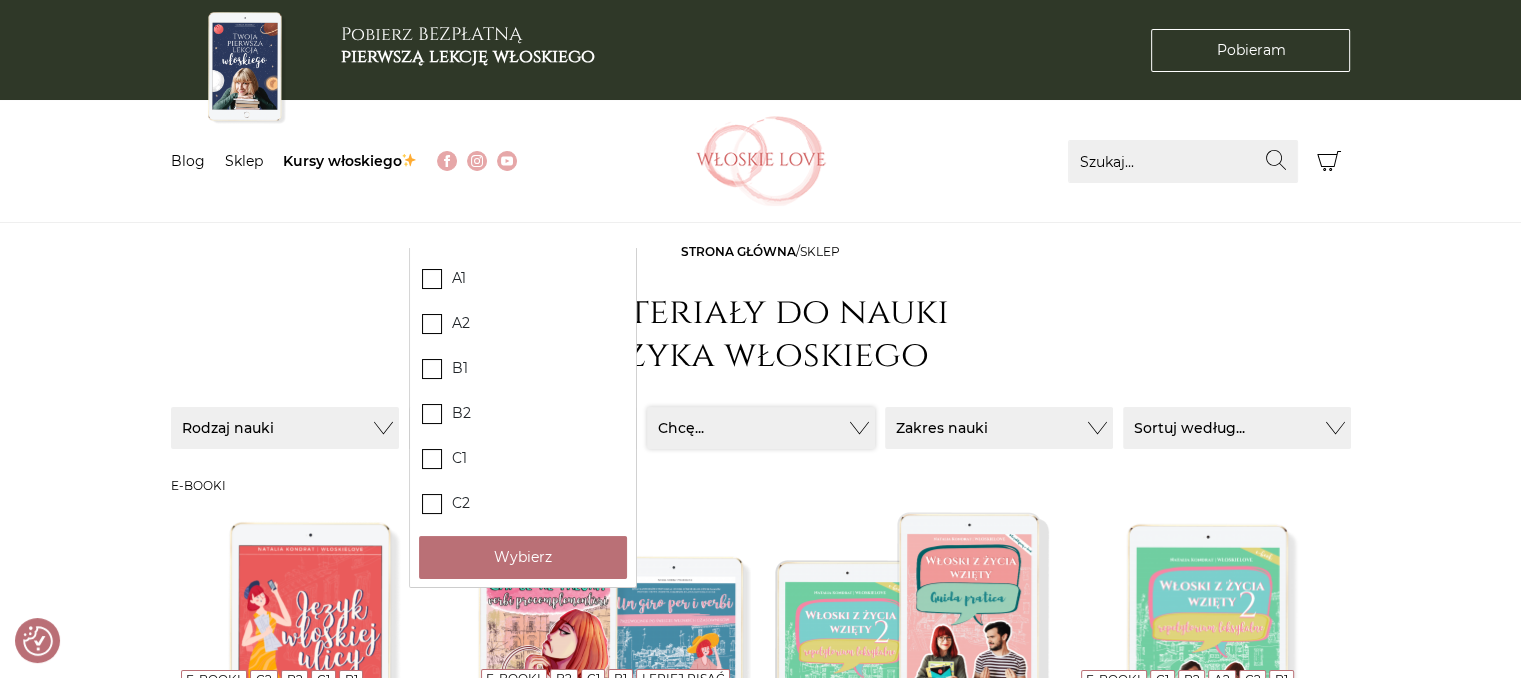 click on "Chcę..." at bounding box center [285, 428] 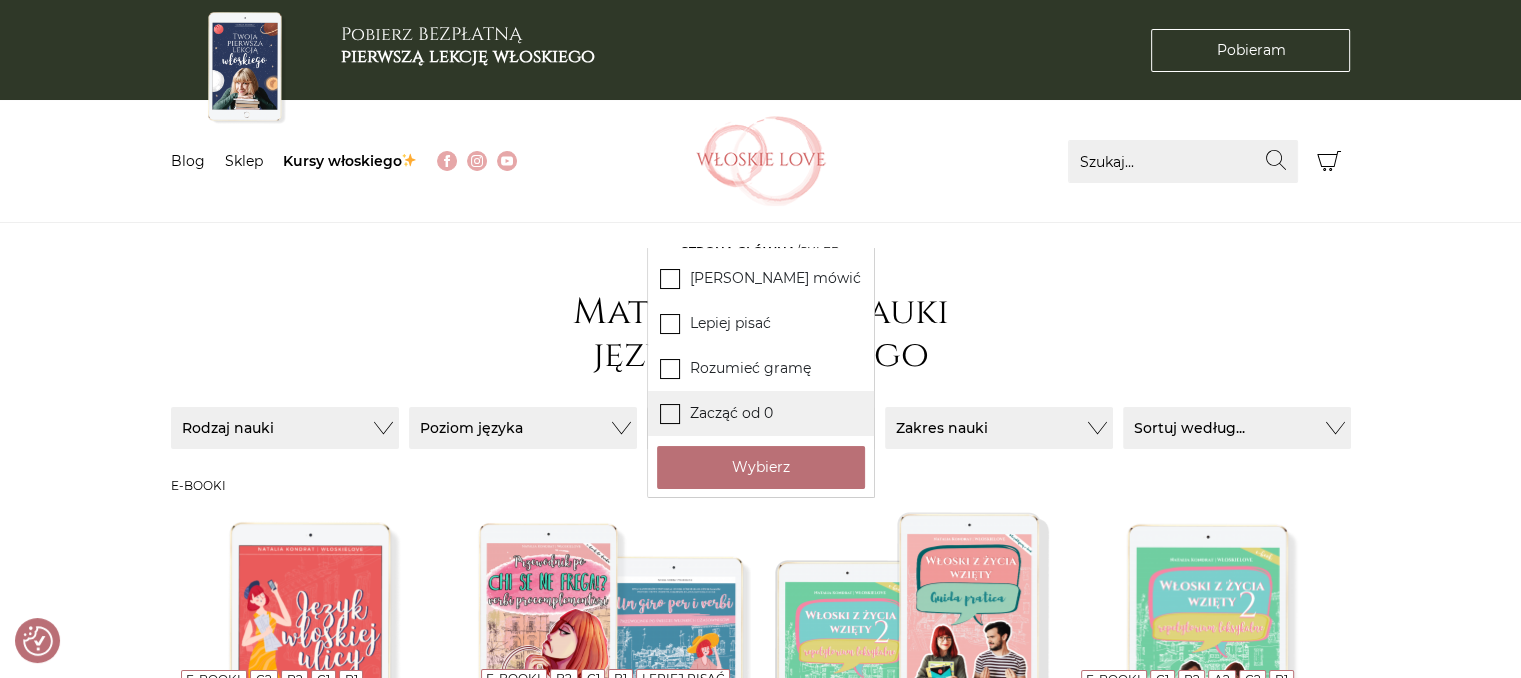 click 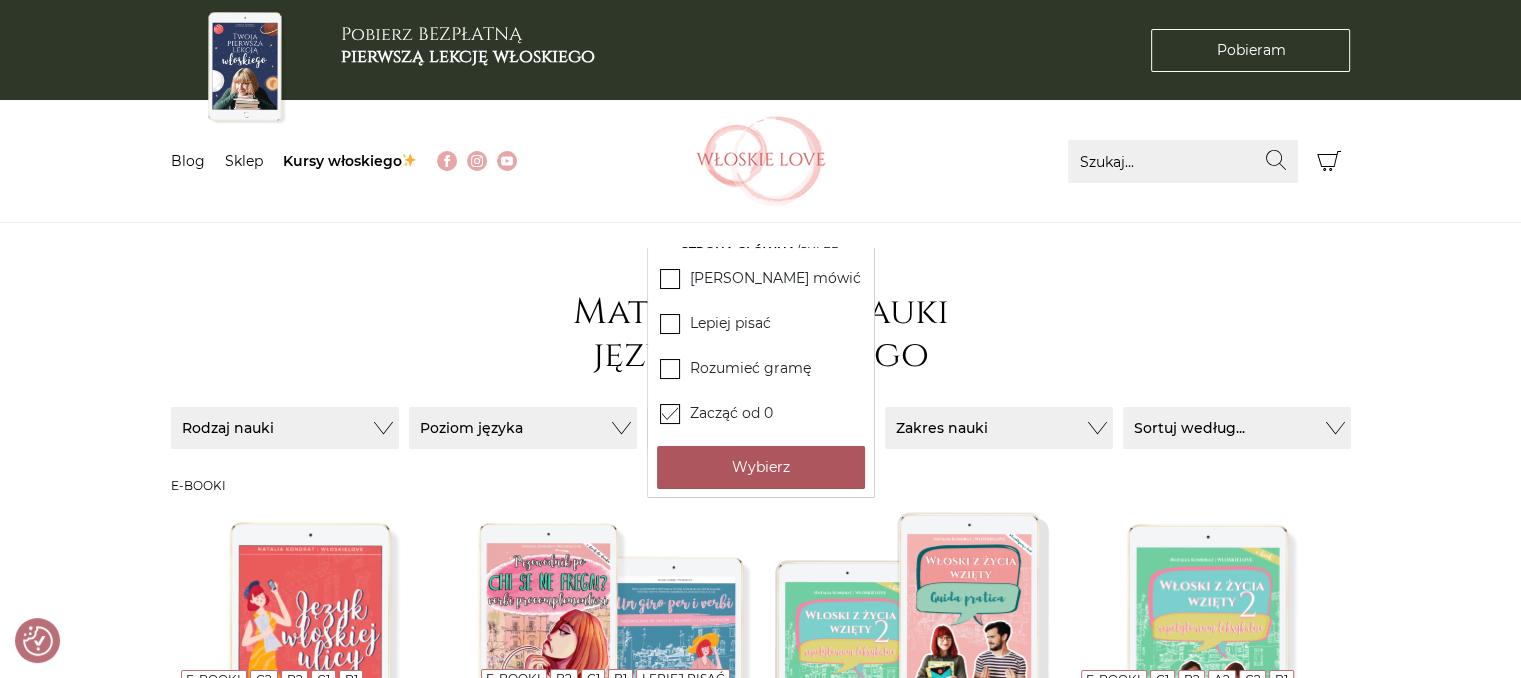click on "Wybierz" at bounding box center (761, 467) 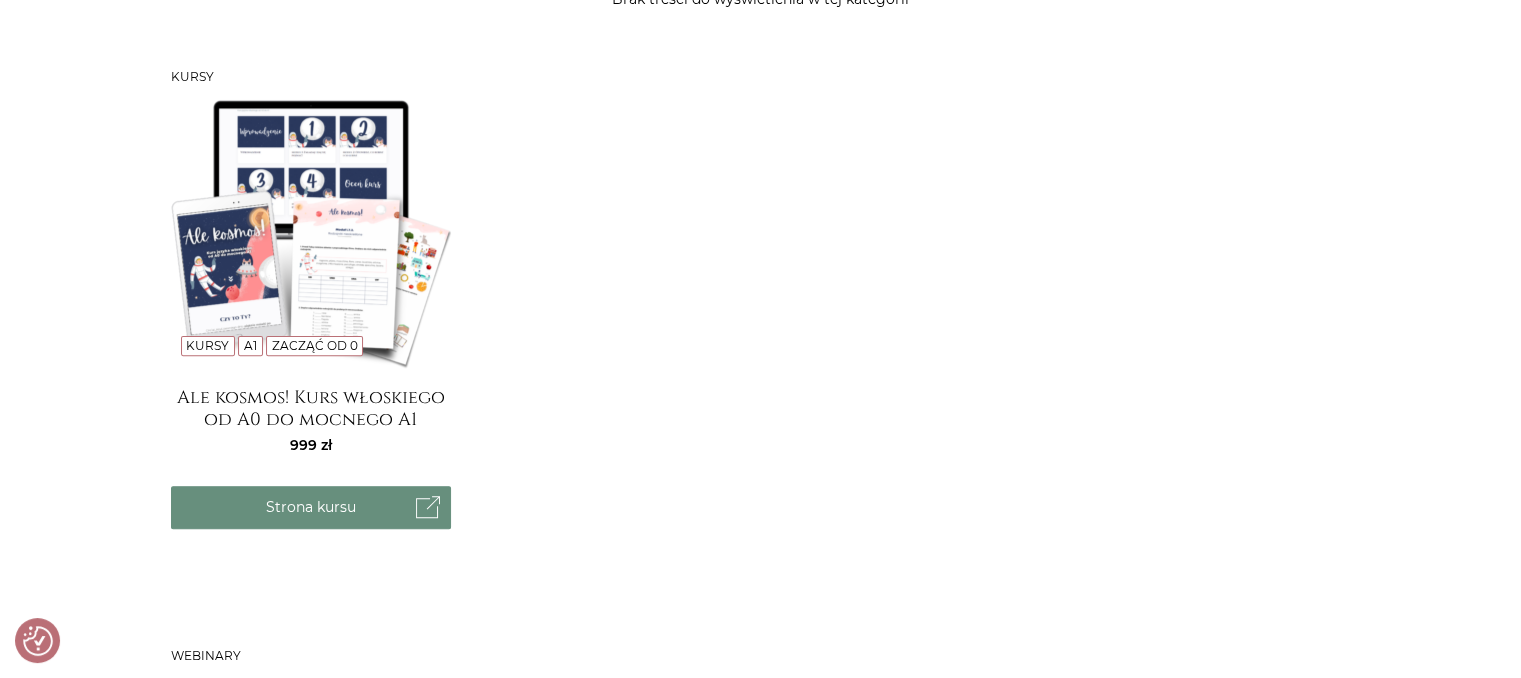 scroll, scrollTop: 600, scrollLeft: 0, axis: vertical 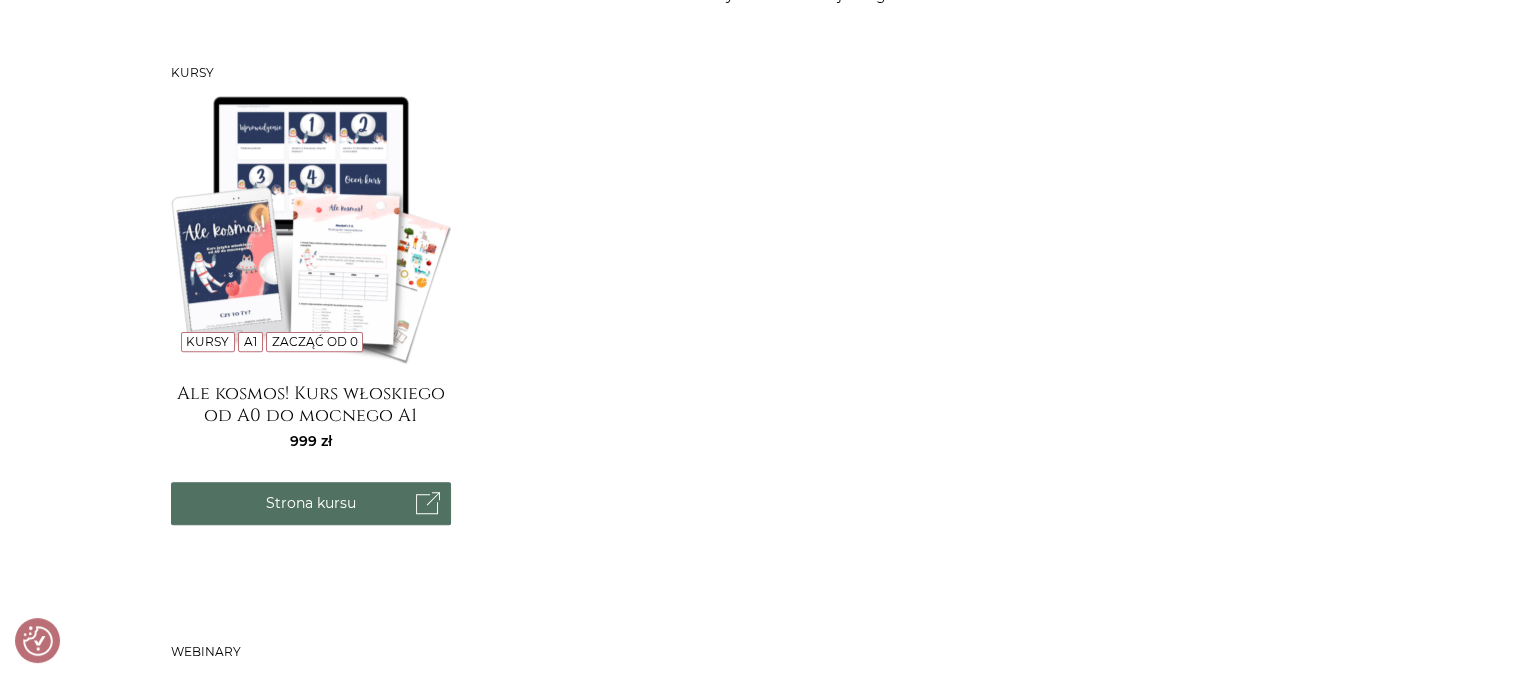 click on "Strona kursu" at bounding box center (311, 503) 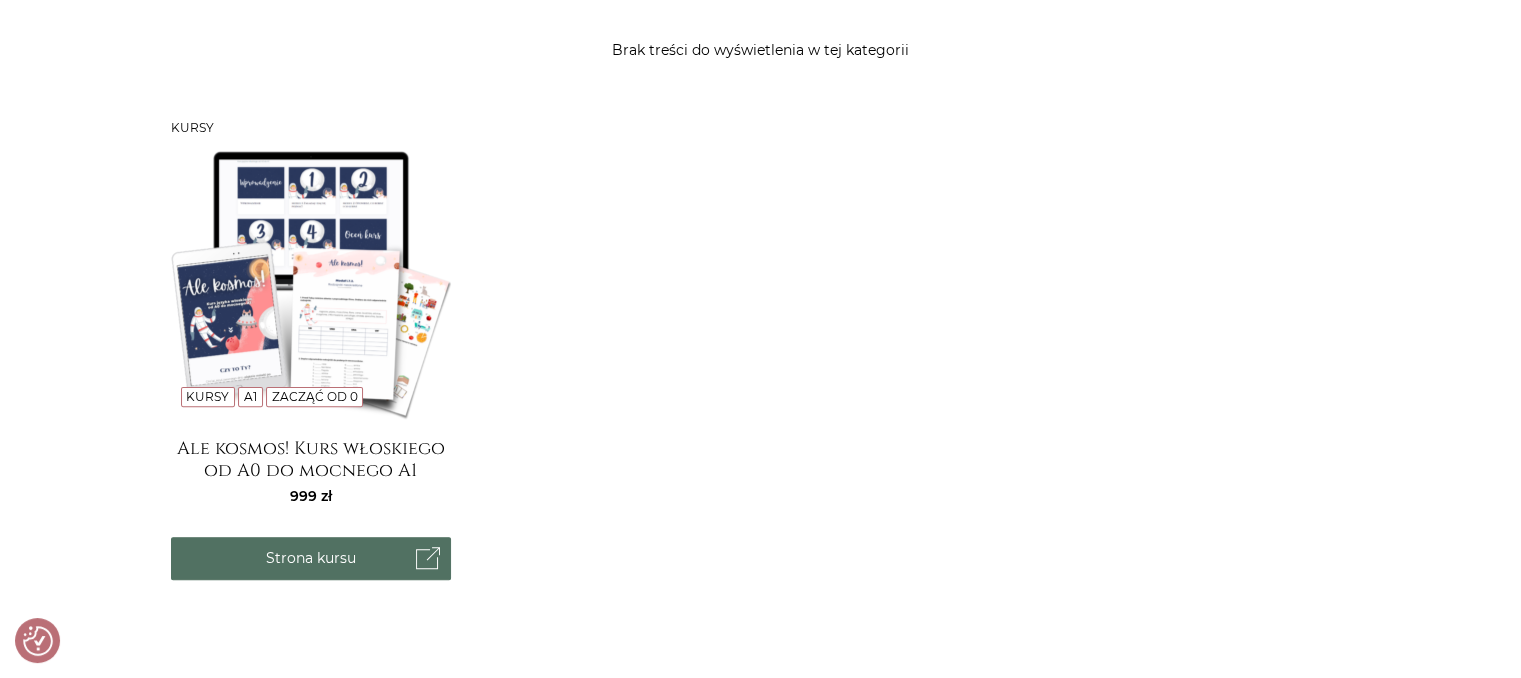 scroll, scrollTop: 600, scrollLeft: 0, axis: vertical 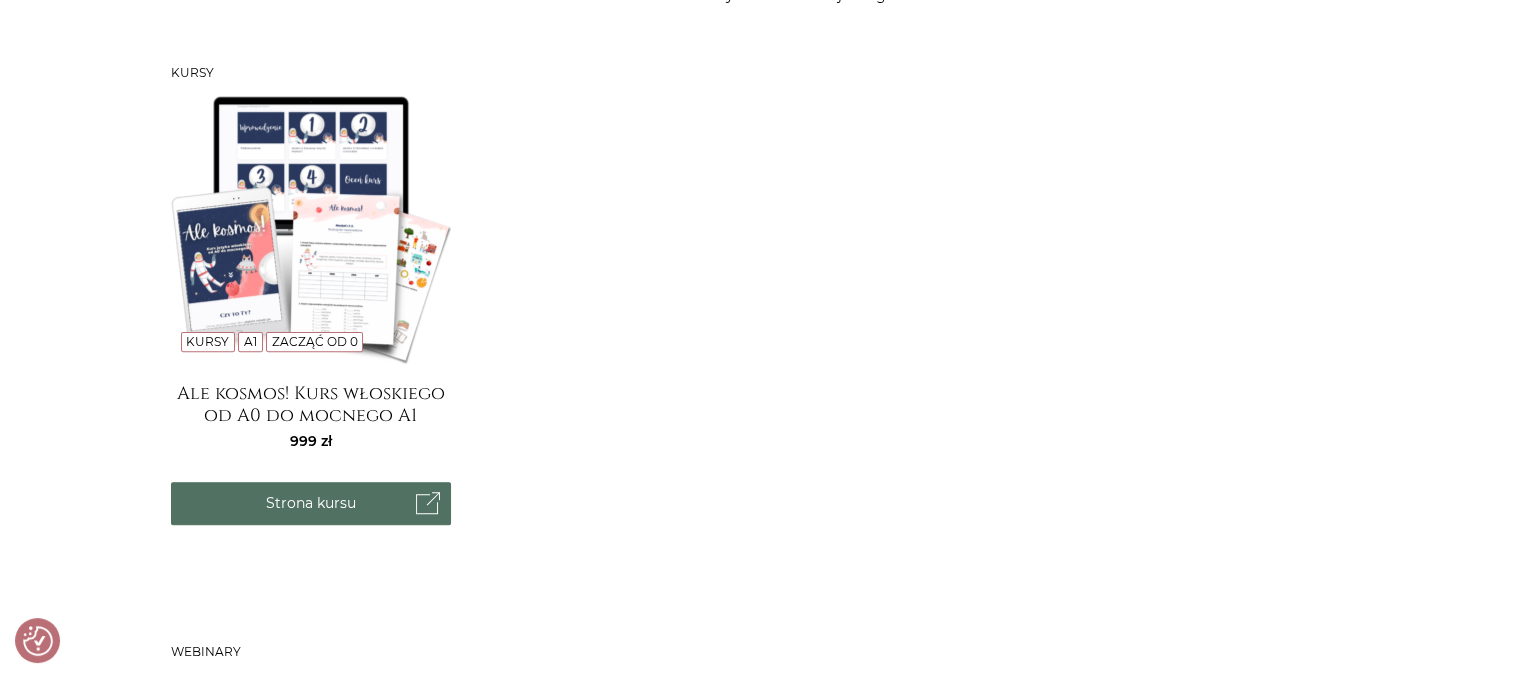 click on "Strona kursu" at bounding box center [311, 503] 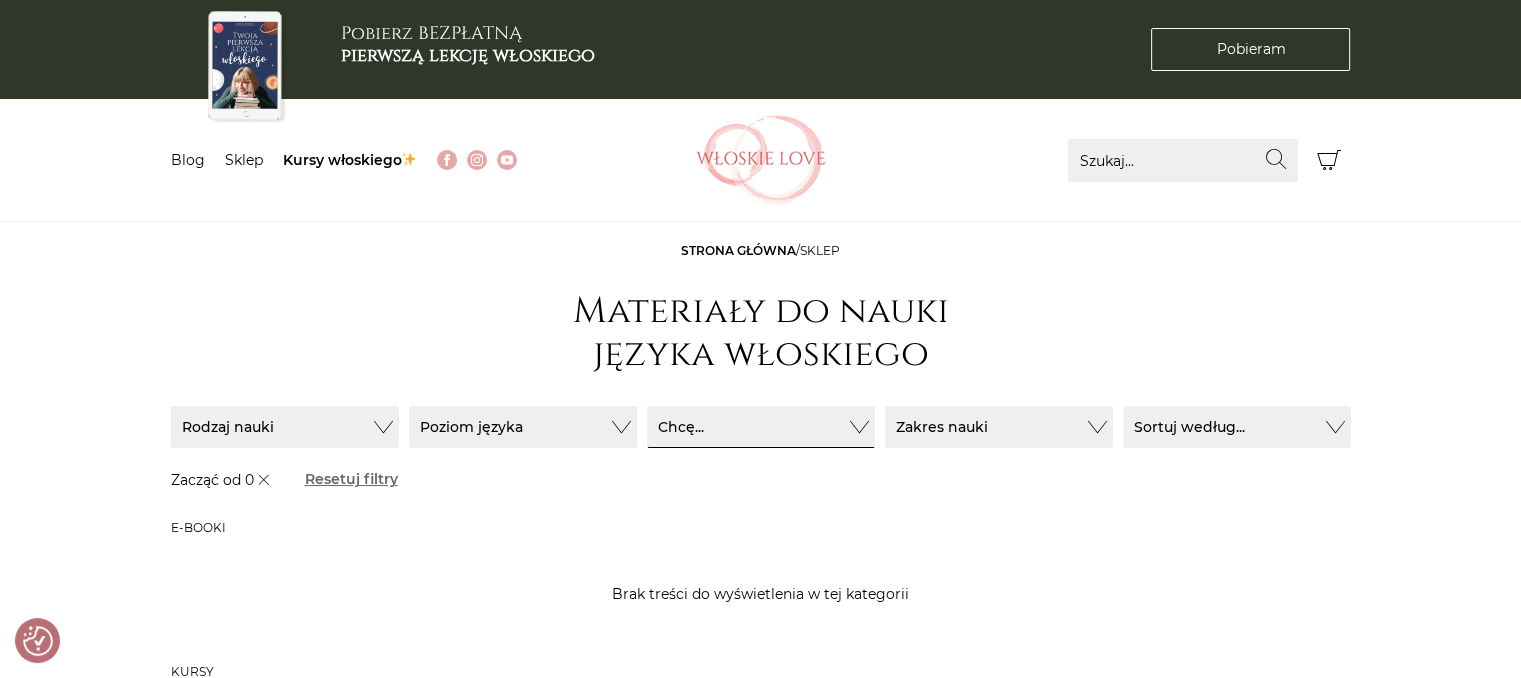 scroll, scrollTop: 0, scrollLeft: 0, axis: both 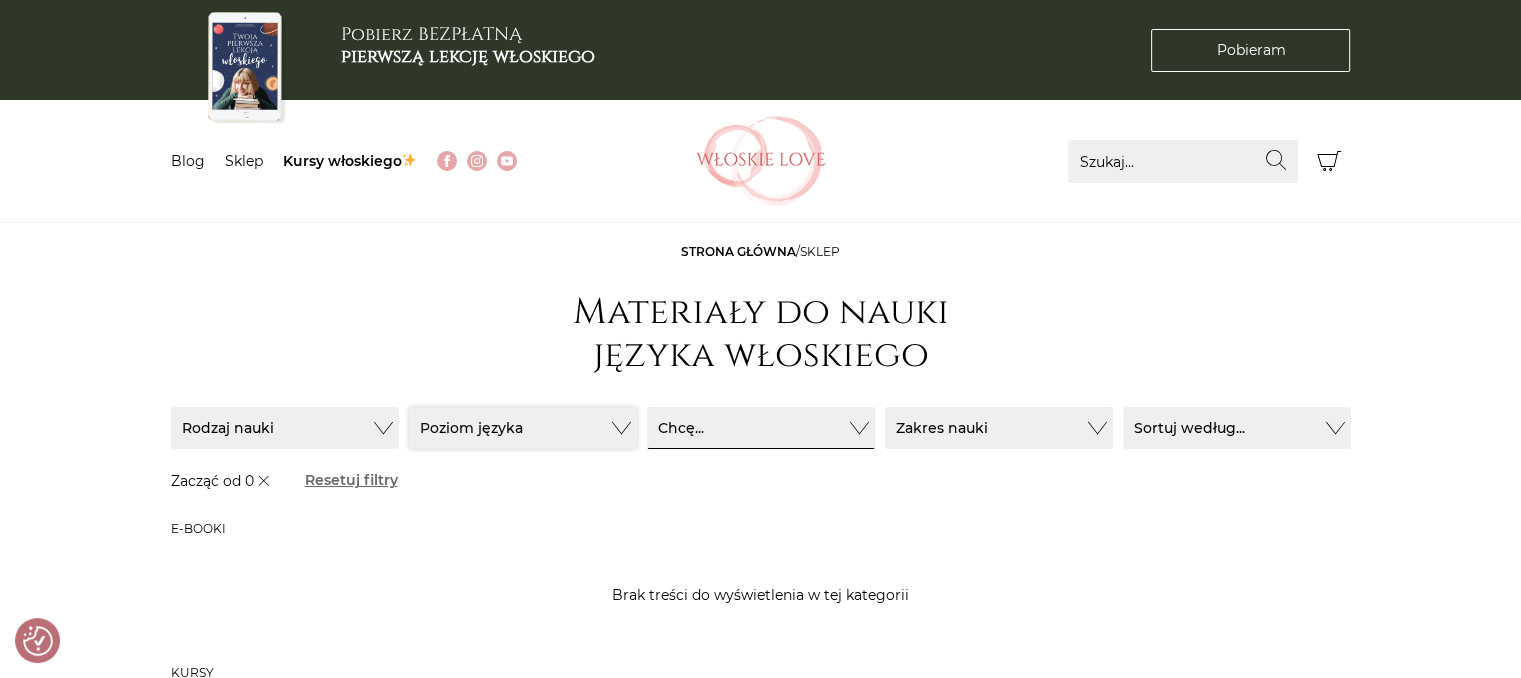 click on "Poziom języka" at bounding box center [285, 428] 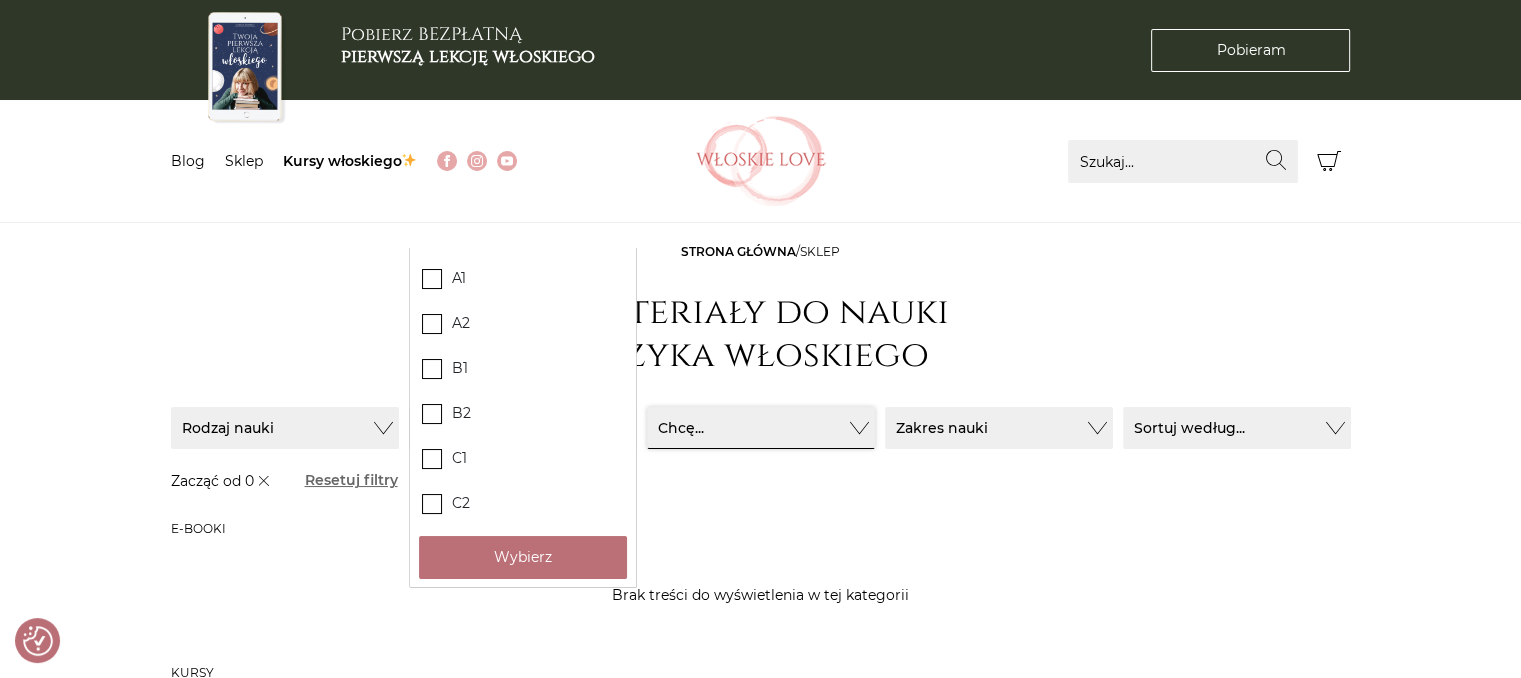 click on "Chcę..." at bounding box center [761, 428] 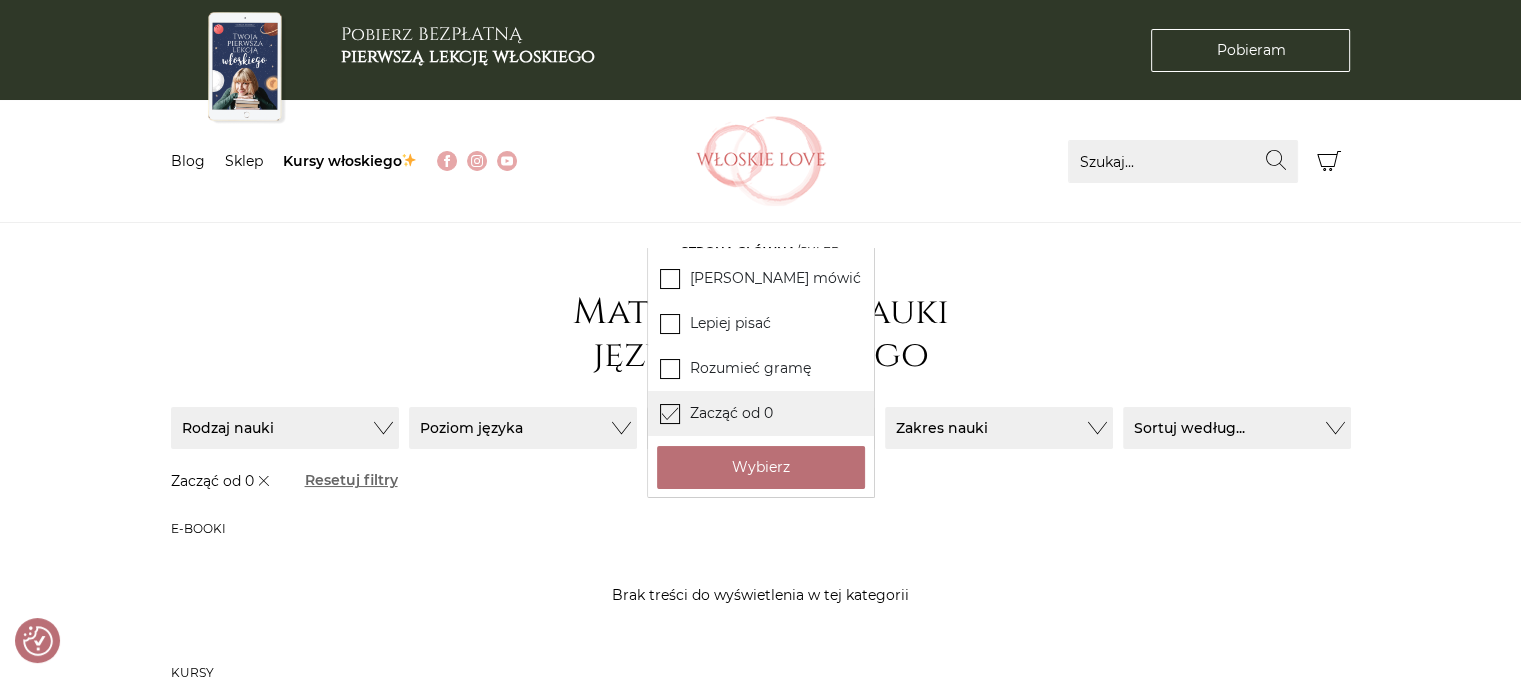 click on "Zacząć od 0" at bounding box center [761, 413] 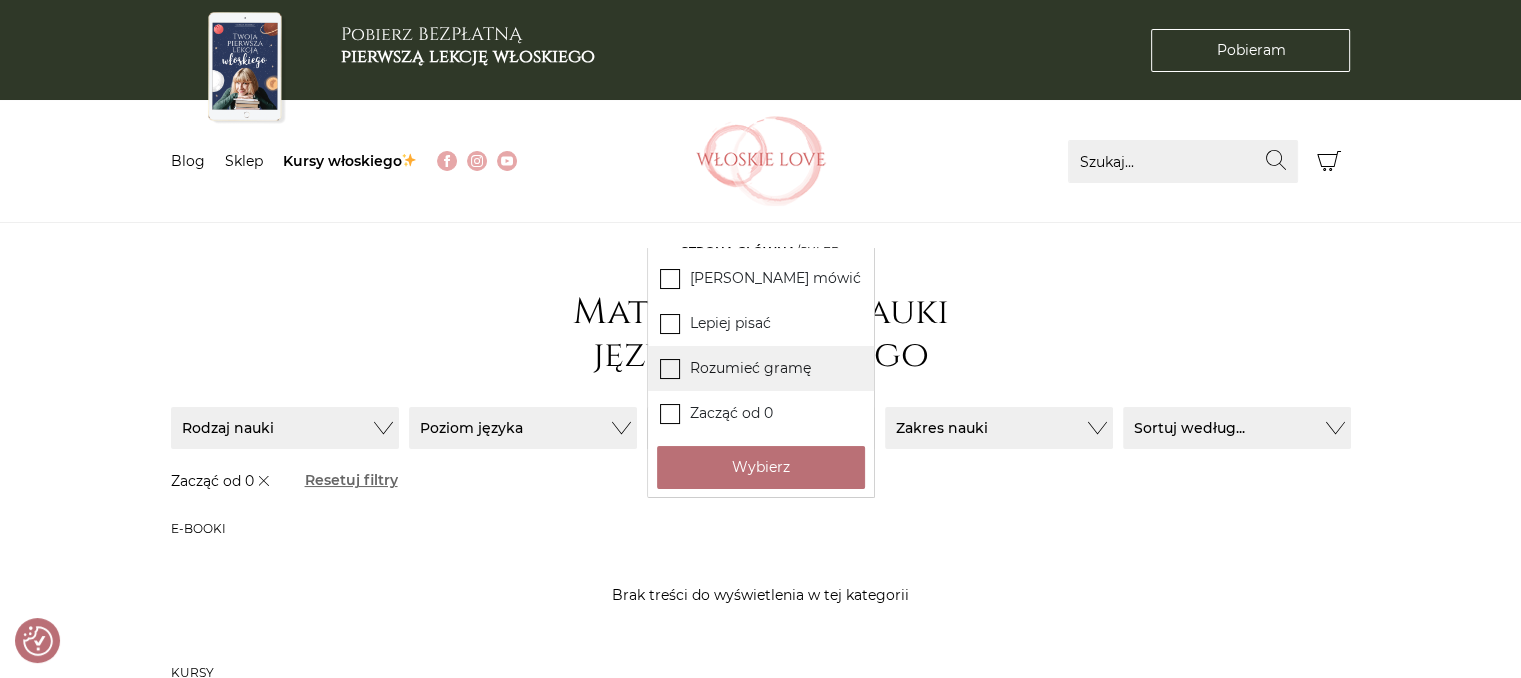 click 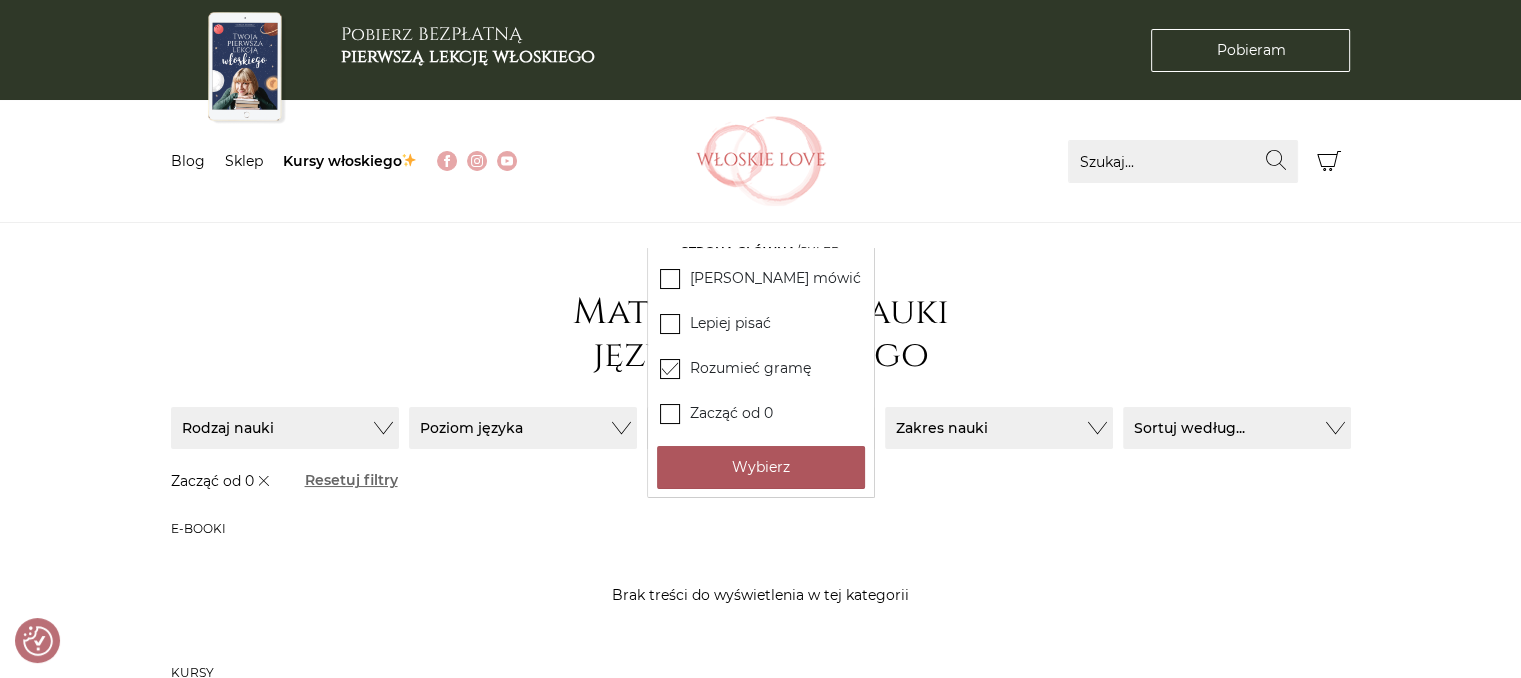 click on "Wybierz" at bounding box center [761, 467] 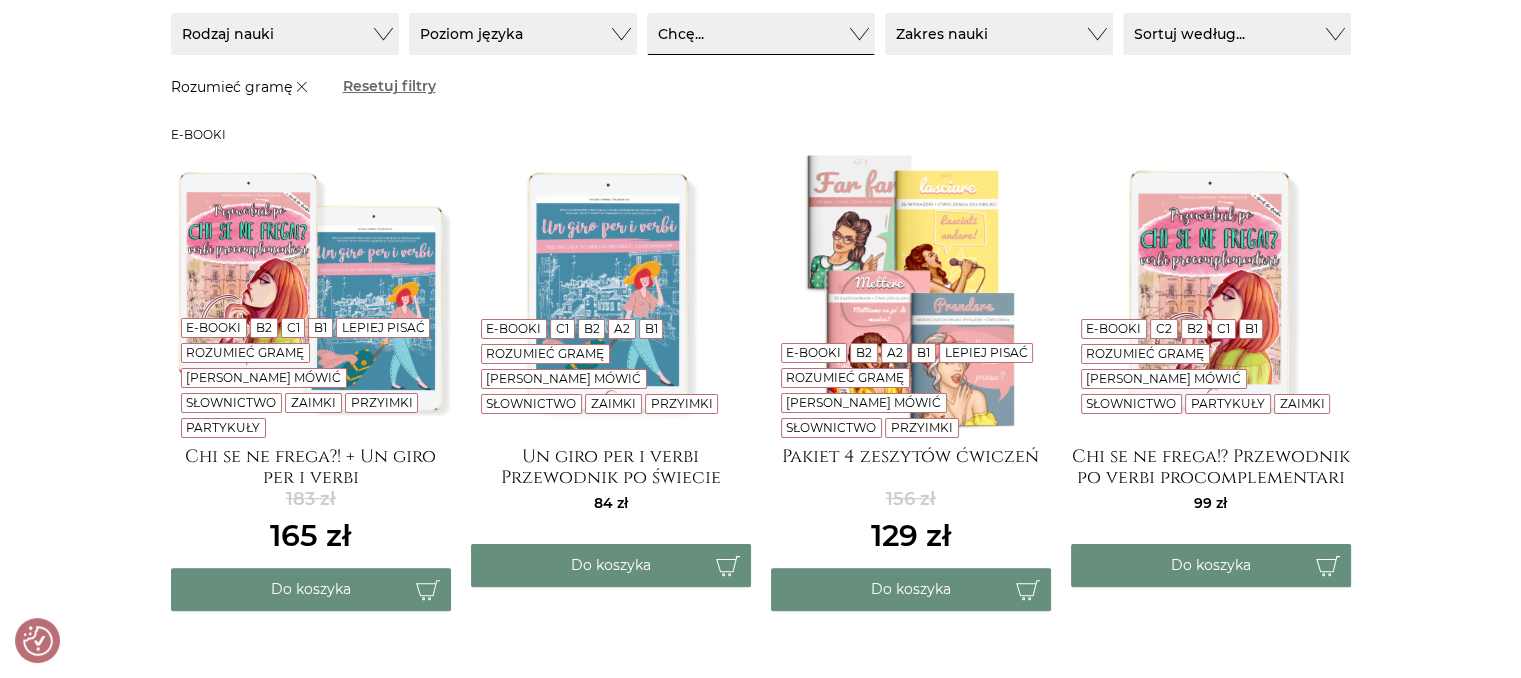 scroll, scrollTop: 0, scrollLeft: 0, axis: both 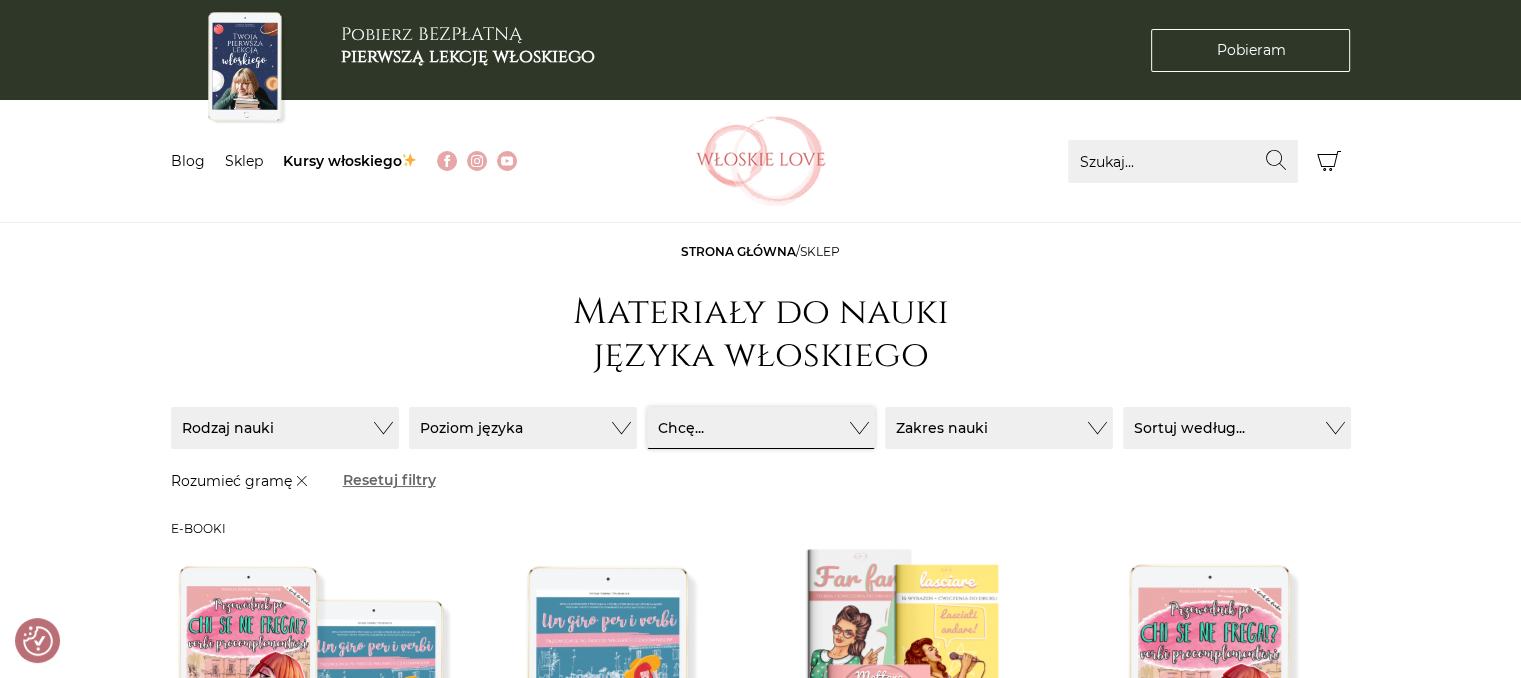 click on "Chcę..." at bounding box center [761, 428] 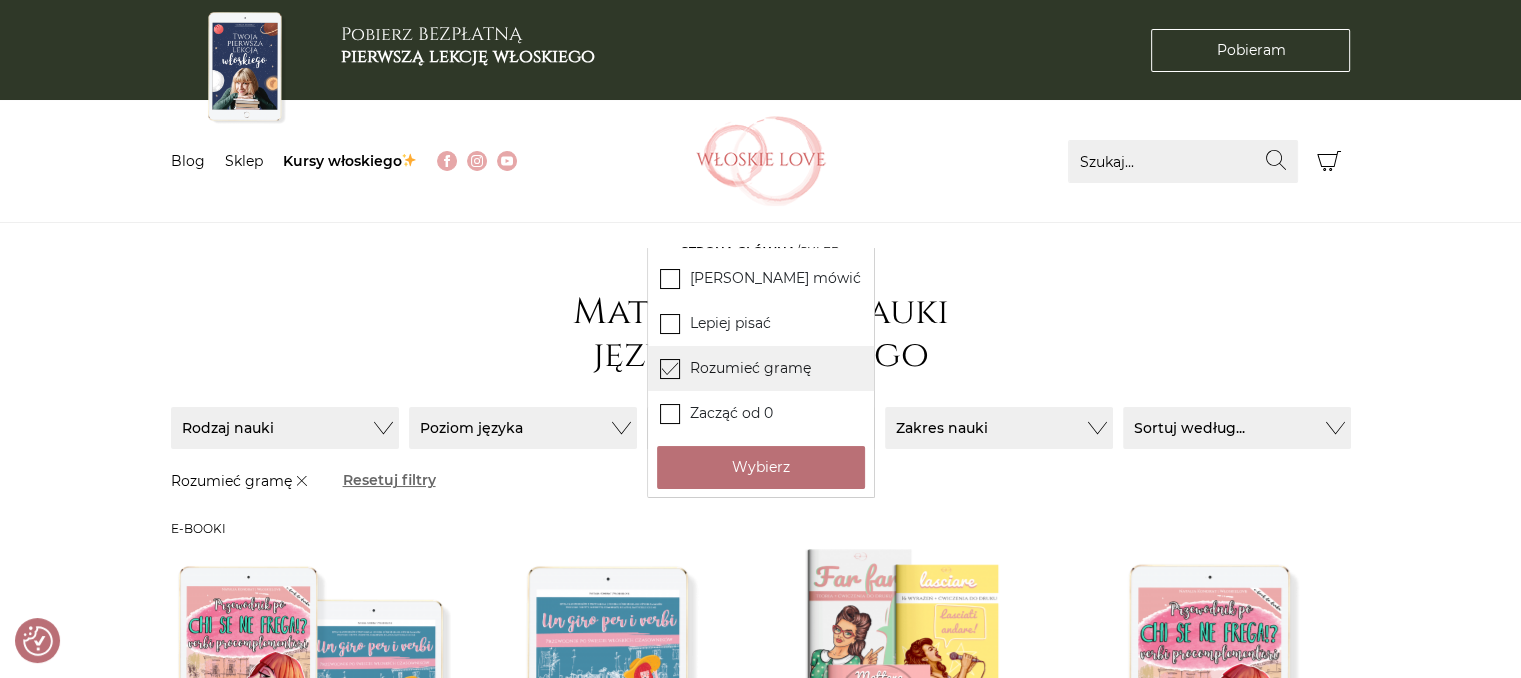 click on "Rozumieć gramę" at bounding box center [761, 368] 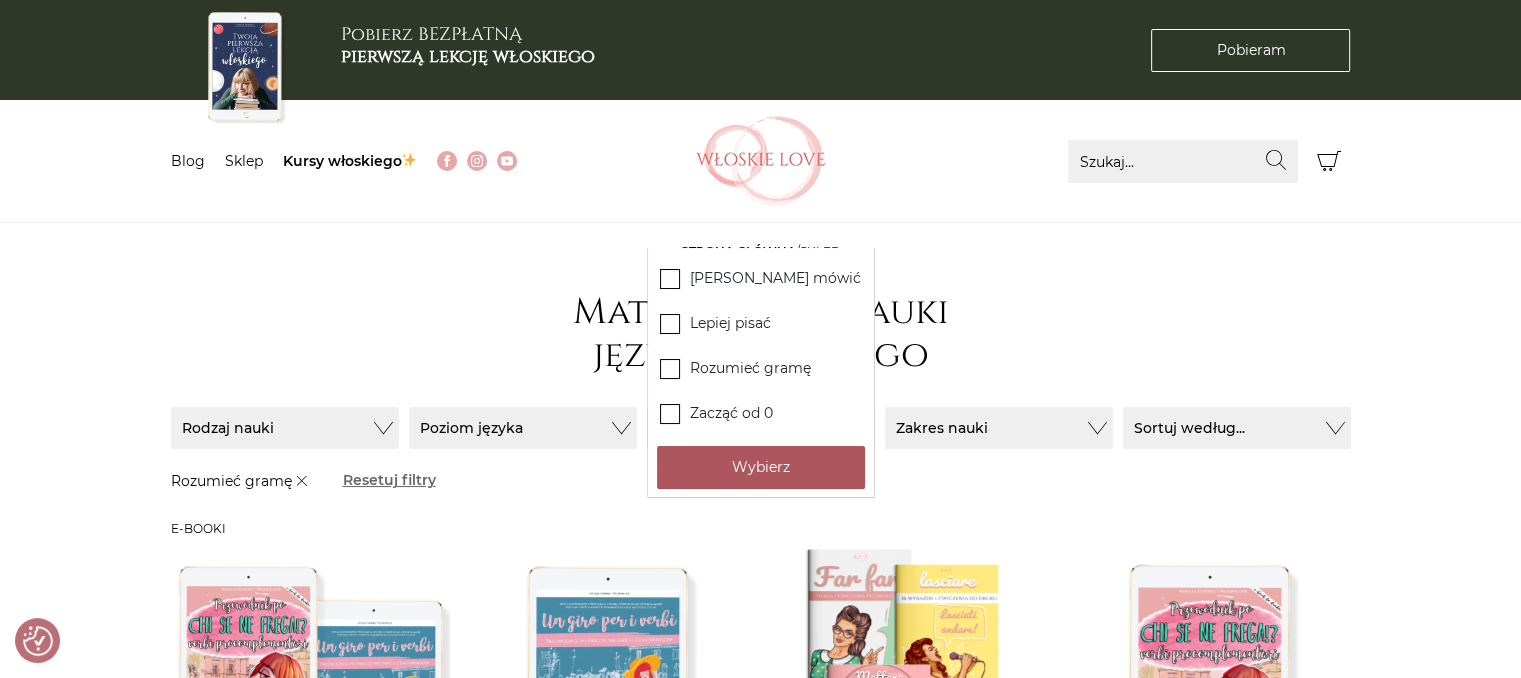 click on "Wybierz" at bounding box center (761, 467) 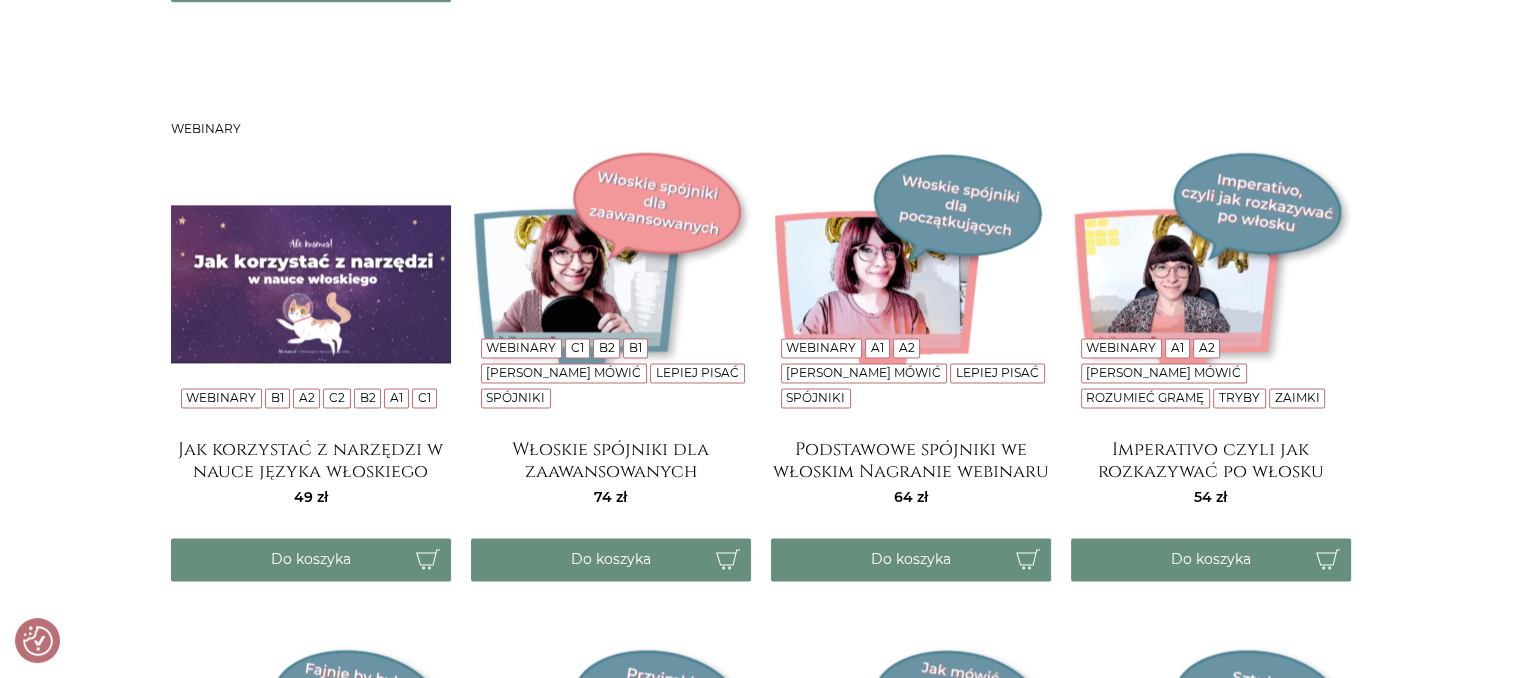 scroll, scrollTop: 2564, scrollLeft: 0, axis: vertical 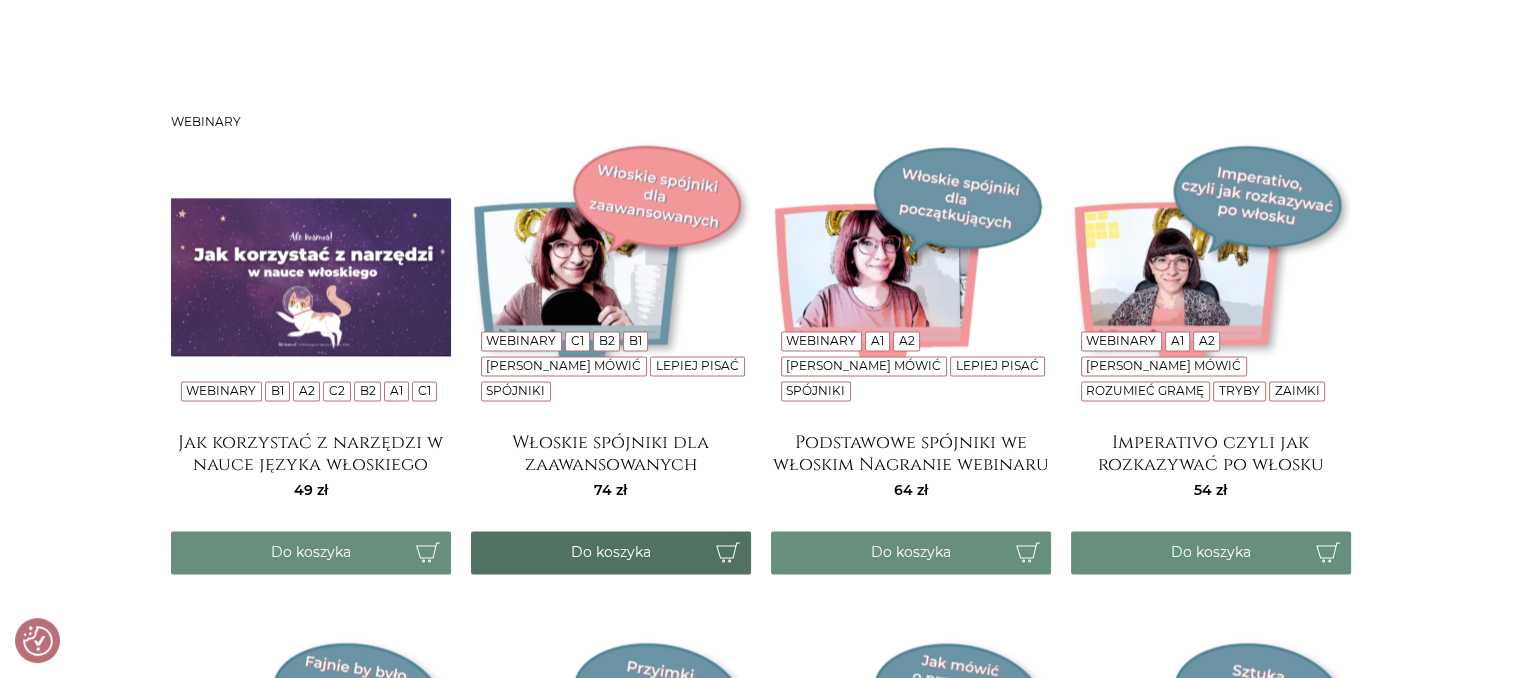 click on "Do koszyka" at bounding box center [611, 552] 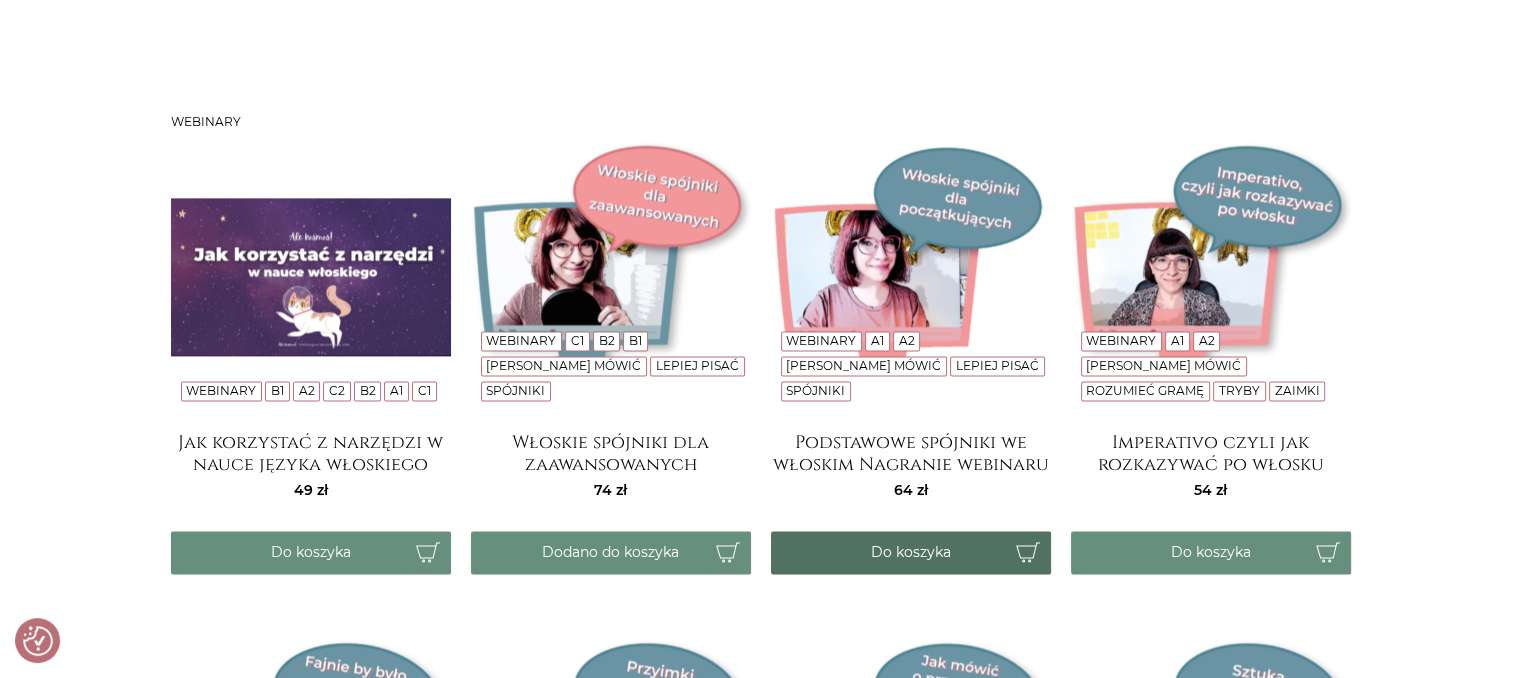 click on "Do koszyka" at bounding box center (911, 552) 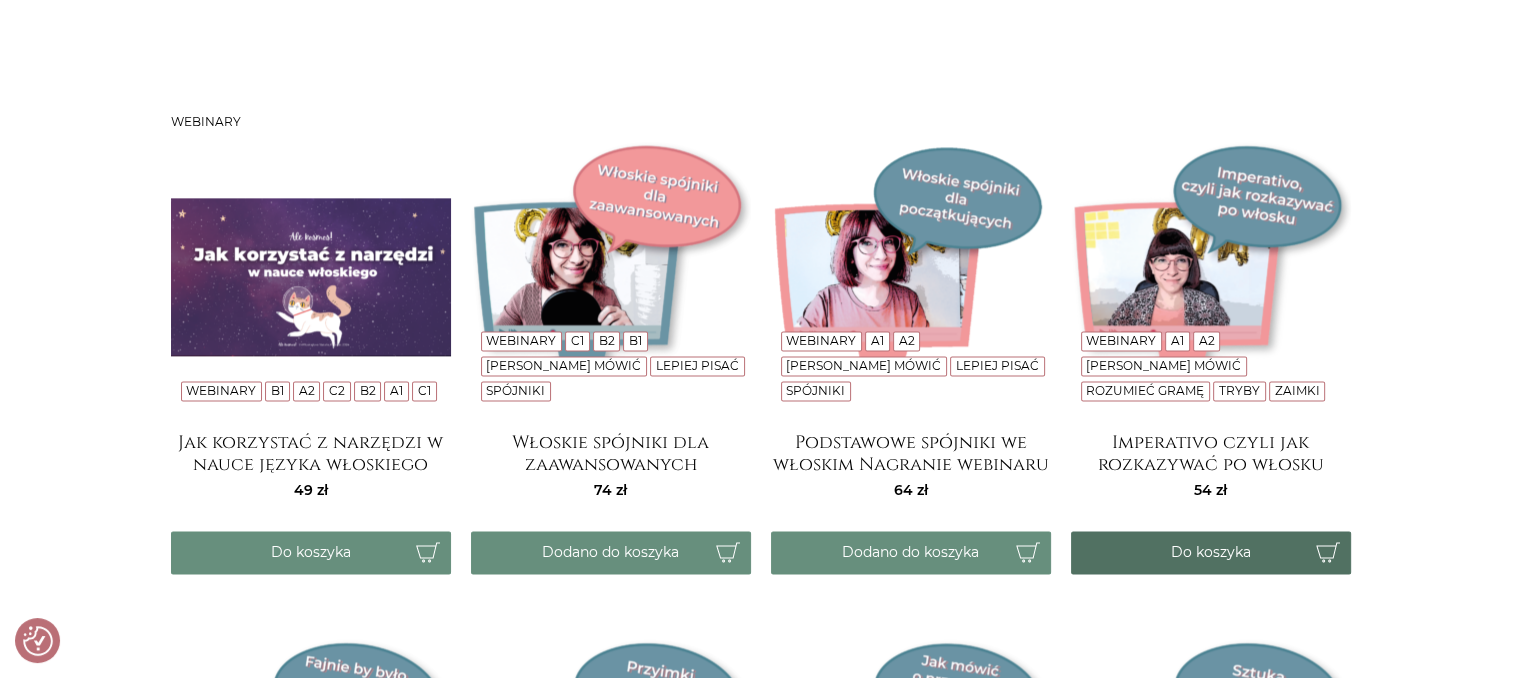 click on "Do koszyka" at bounding box center [1211, 552] 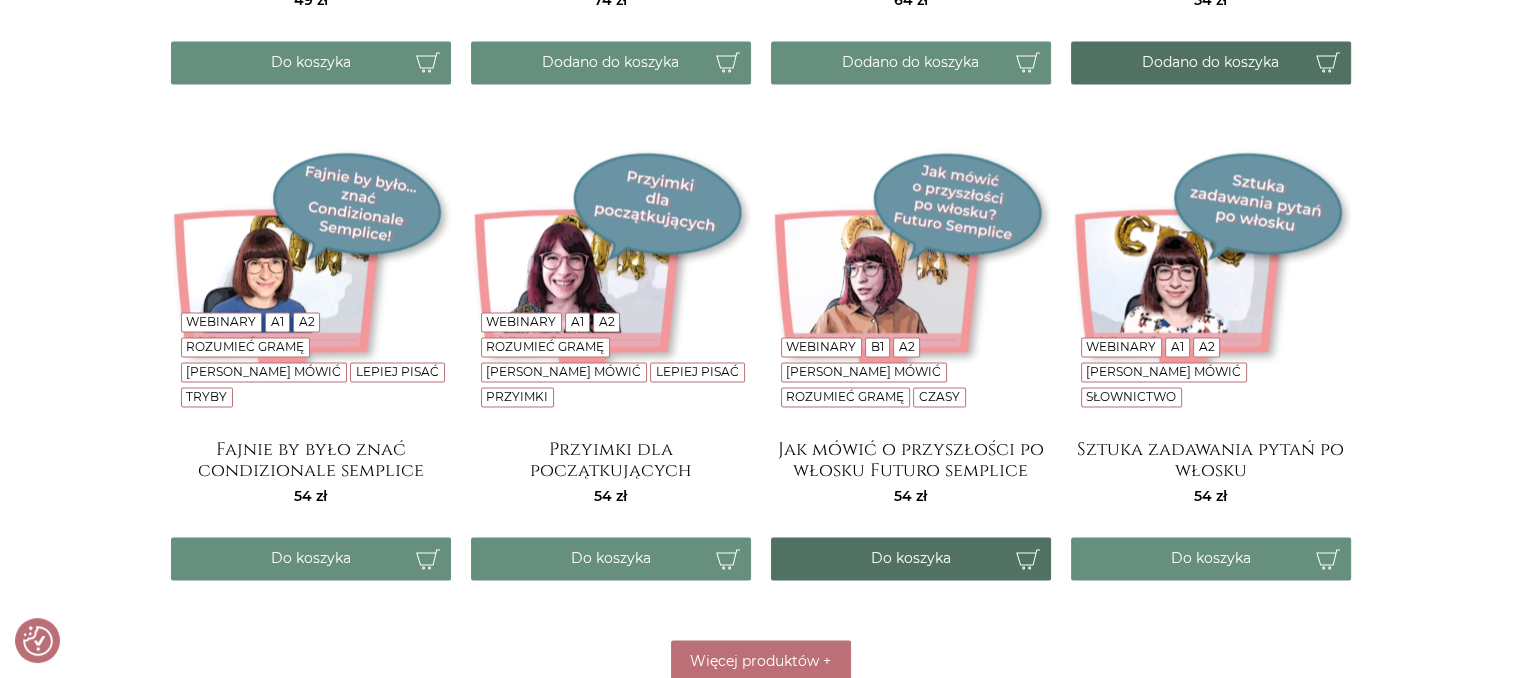 scroll, scrollTop: 3064, scrollLeft: 0, axis: vertical 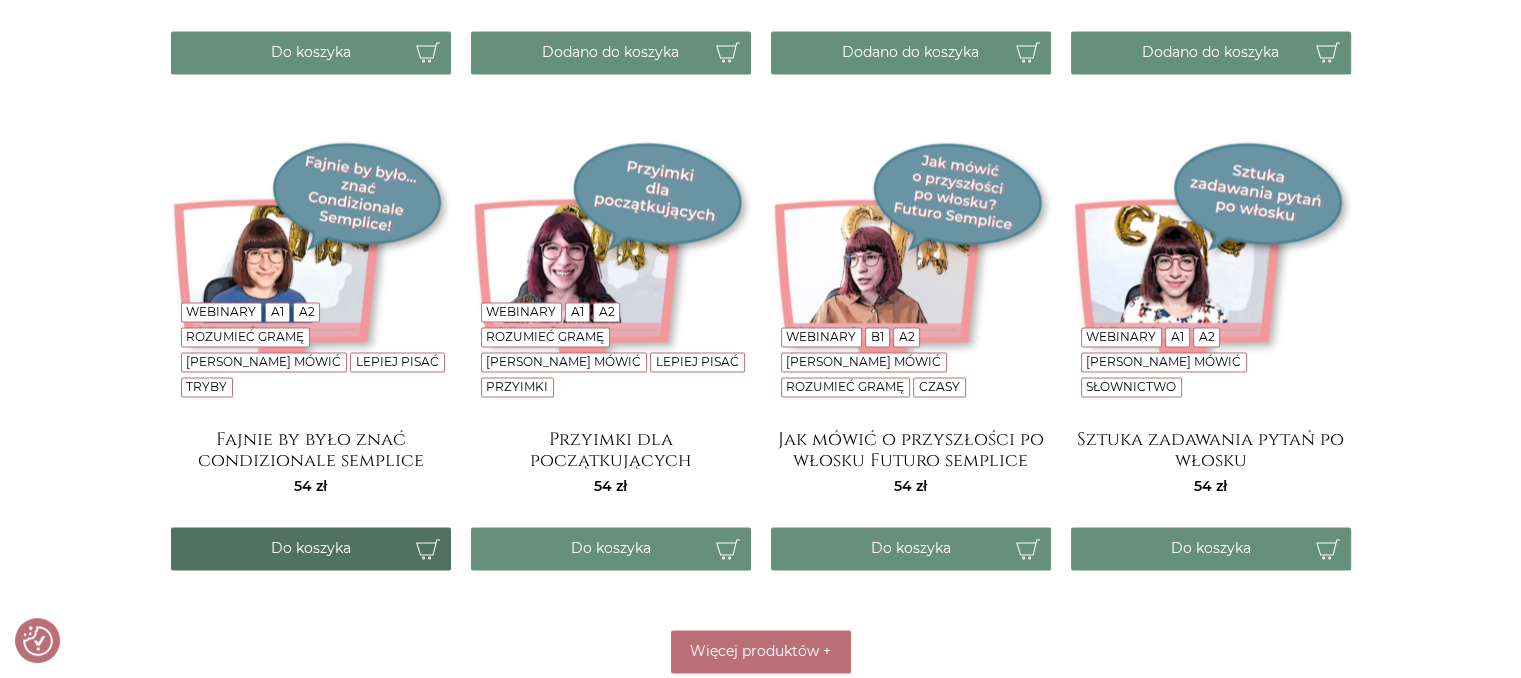 click on "Do koszyka" at bounding box center [311, 548] 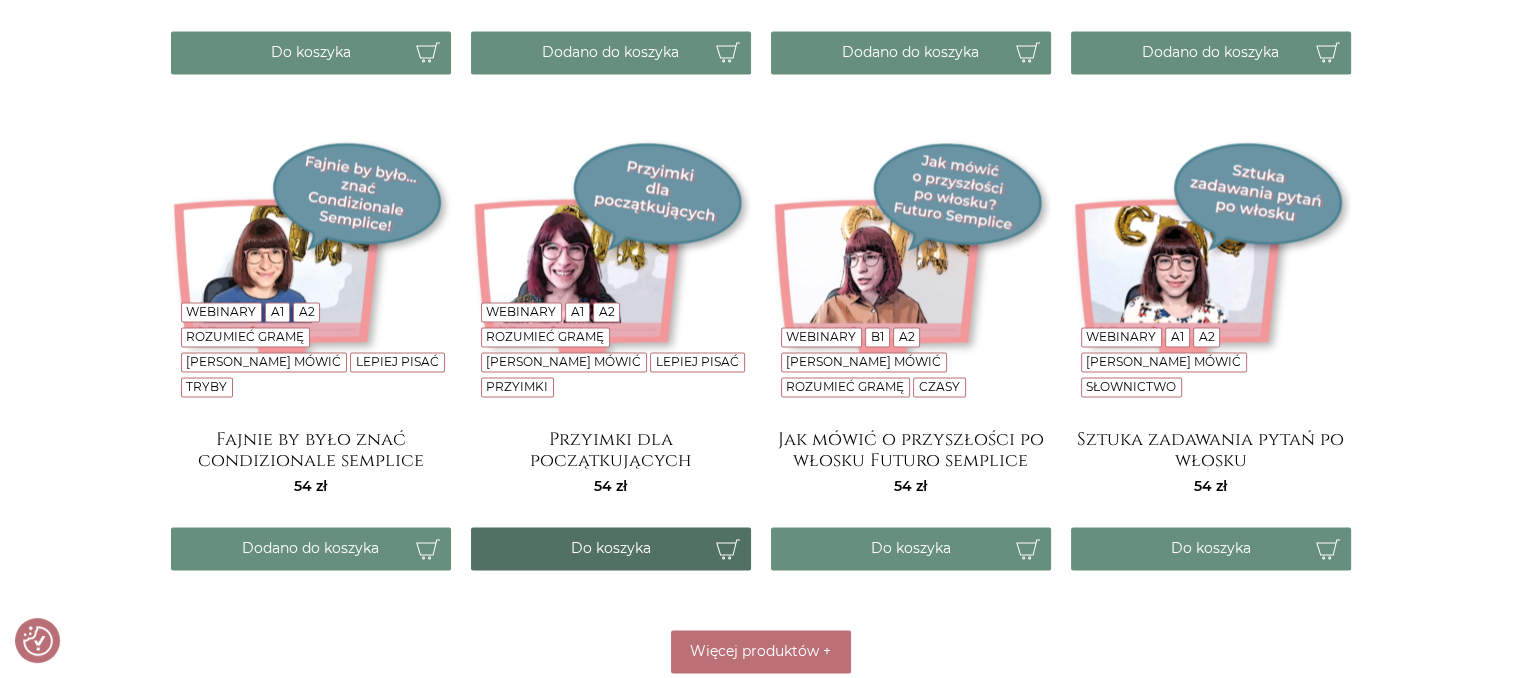 click on "Do koszyka" at bounding box center [611, 548] 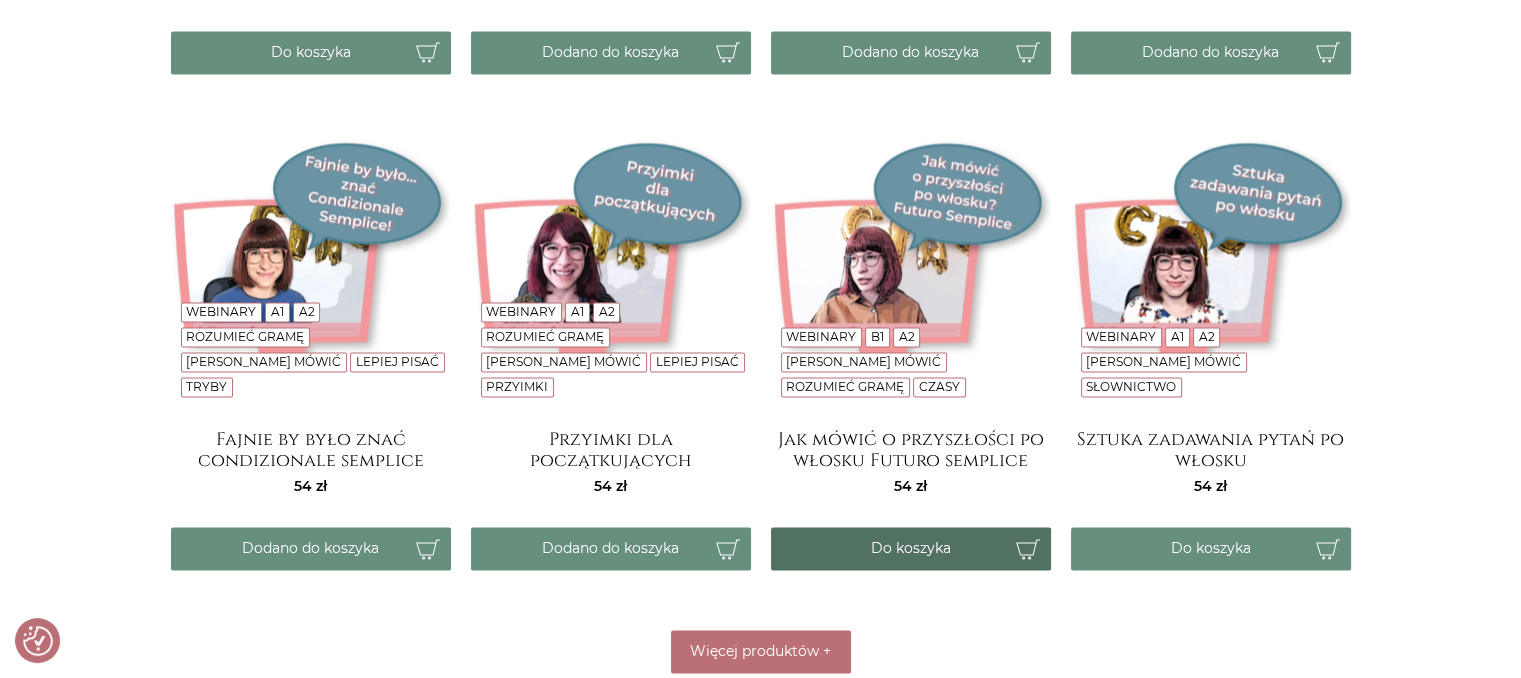 click on "Do koszyka" at bounding box center (911, 548) 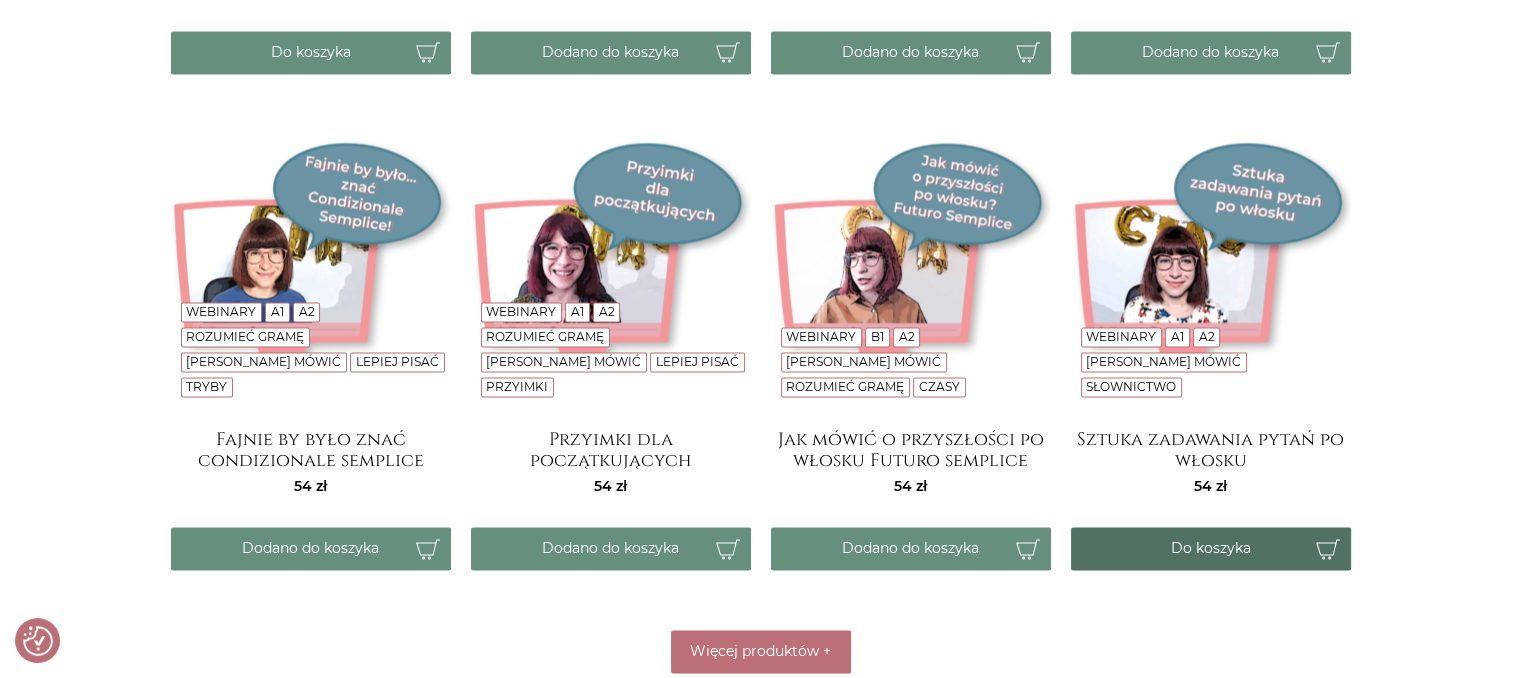 click on "Do koszyka" at bounding box center [1211, 548] 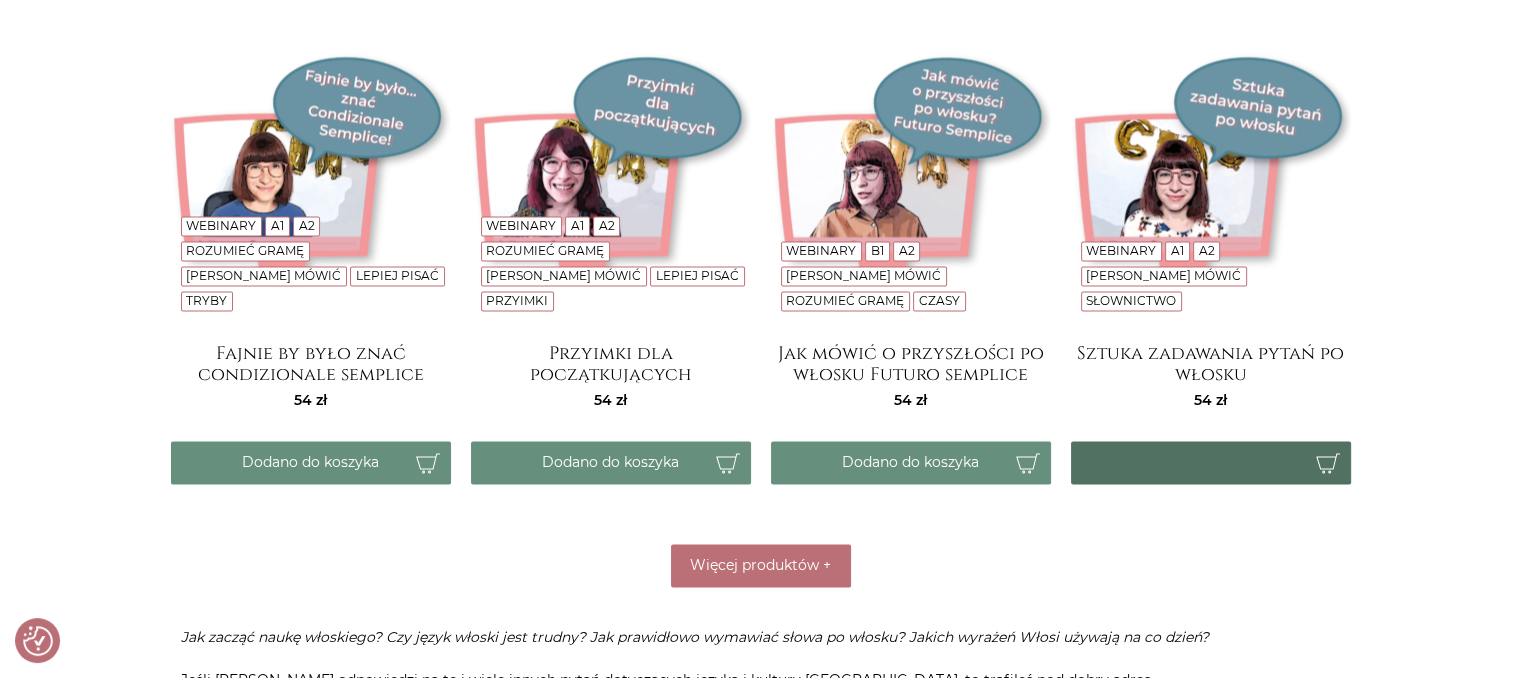 scroll, scrollTop: 3164, scrollLeft: 0, axis: vertical 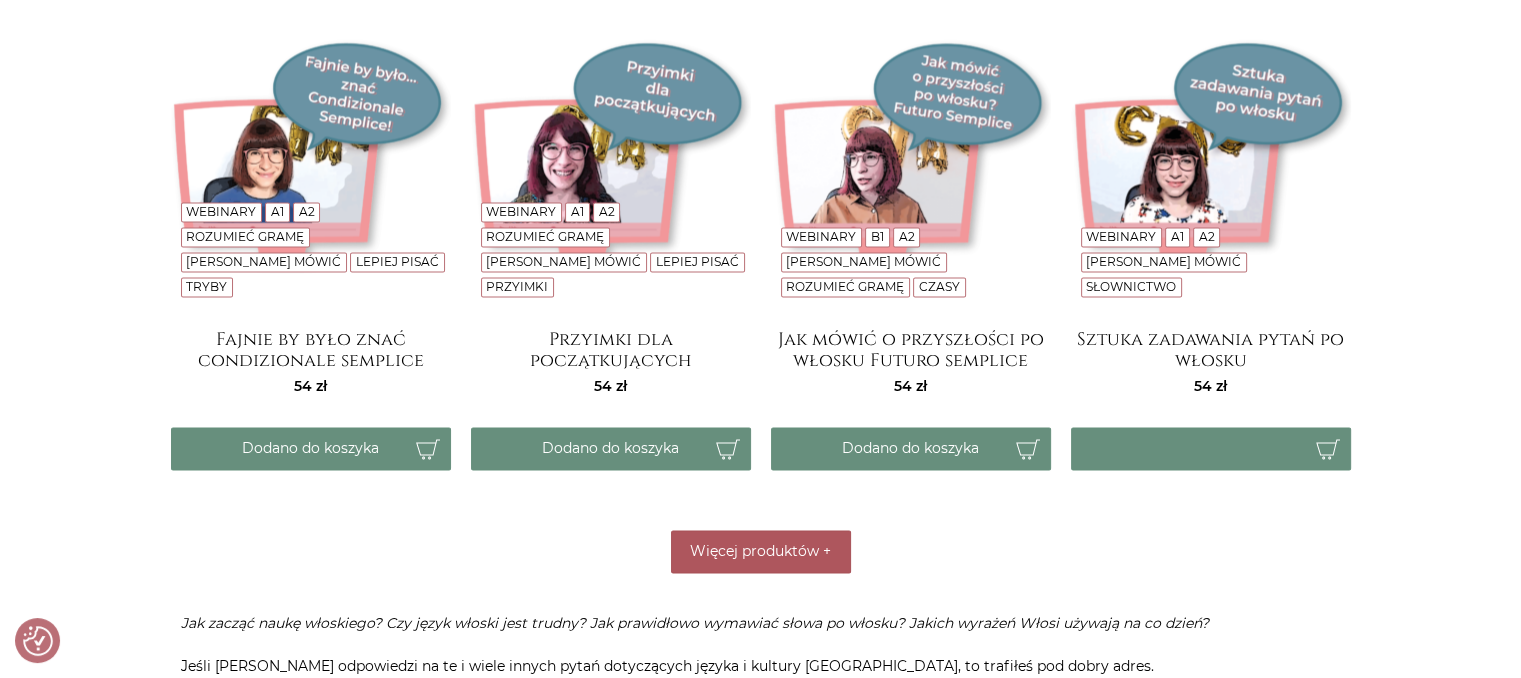 click on "Więcej produktów   +" at bounding box center [761, 551] 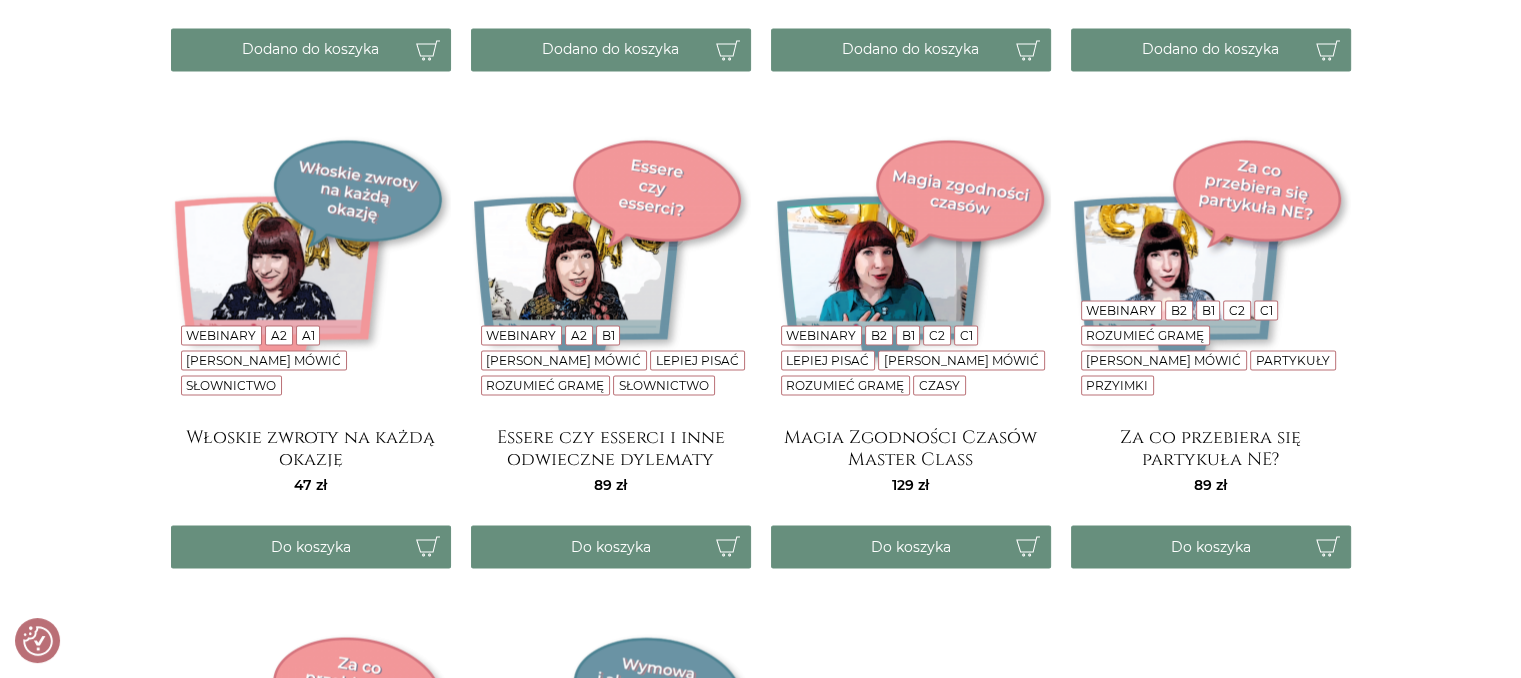 scroll, scrollTop: 3564, scrollLeft: 0, axis: vertical 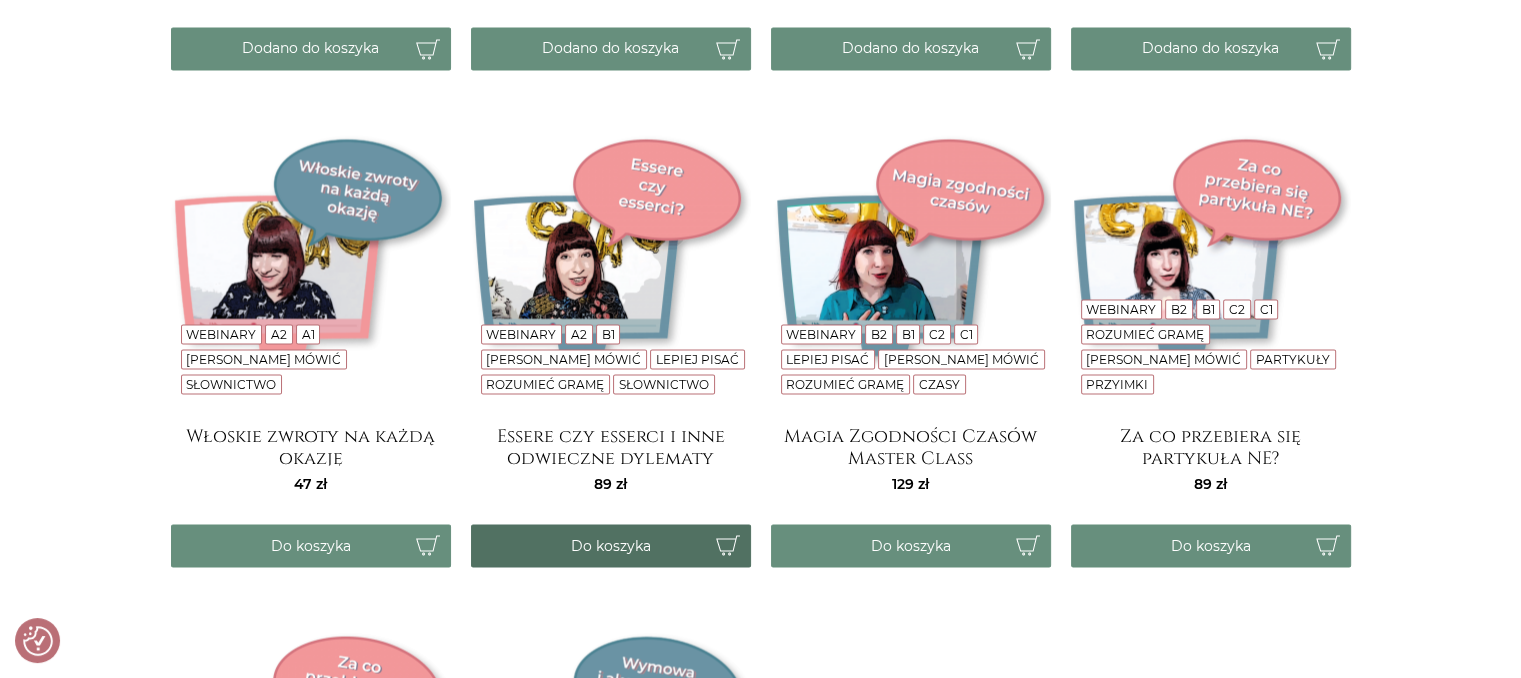 click on "Do koszyka" at bounding box center [611, 545] 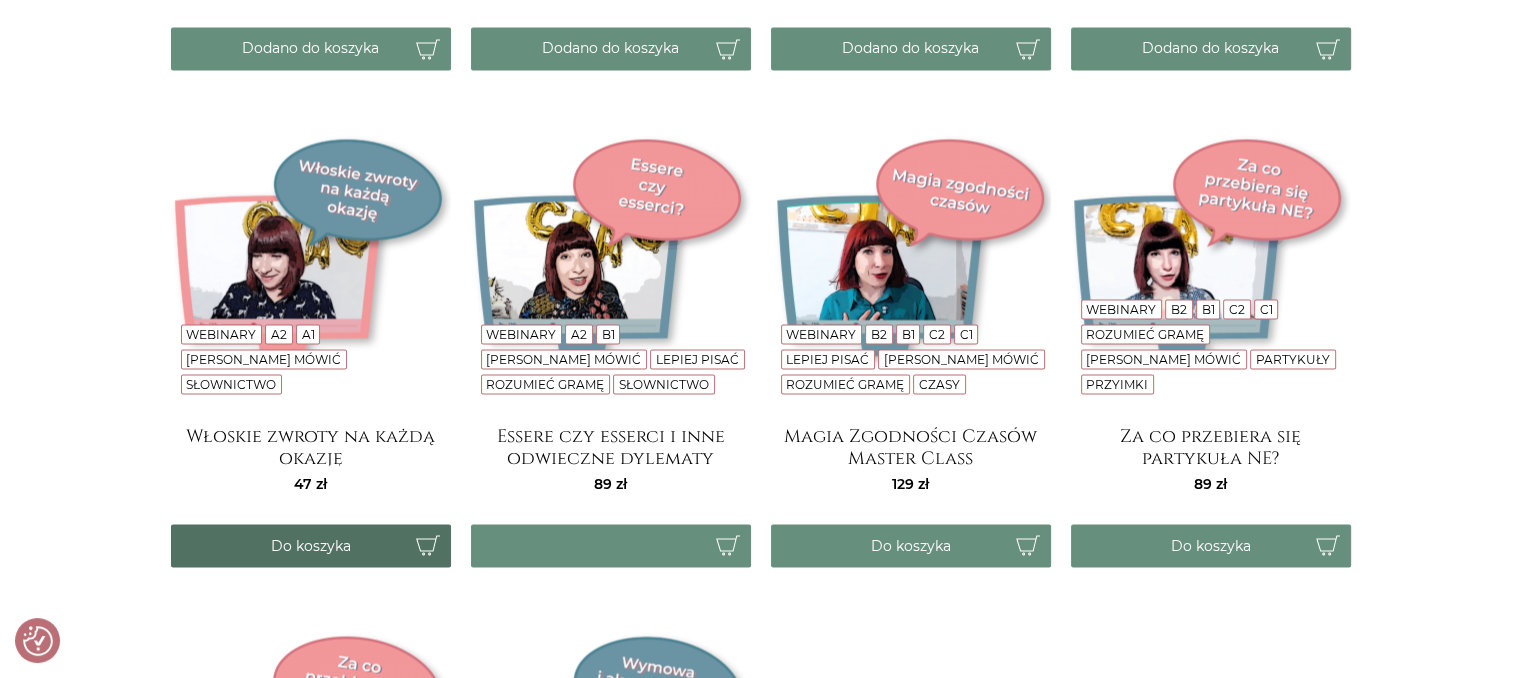 click on "Do koszyka" at bounding box center [311, 545] 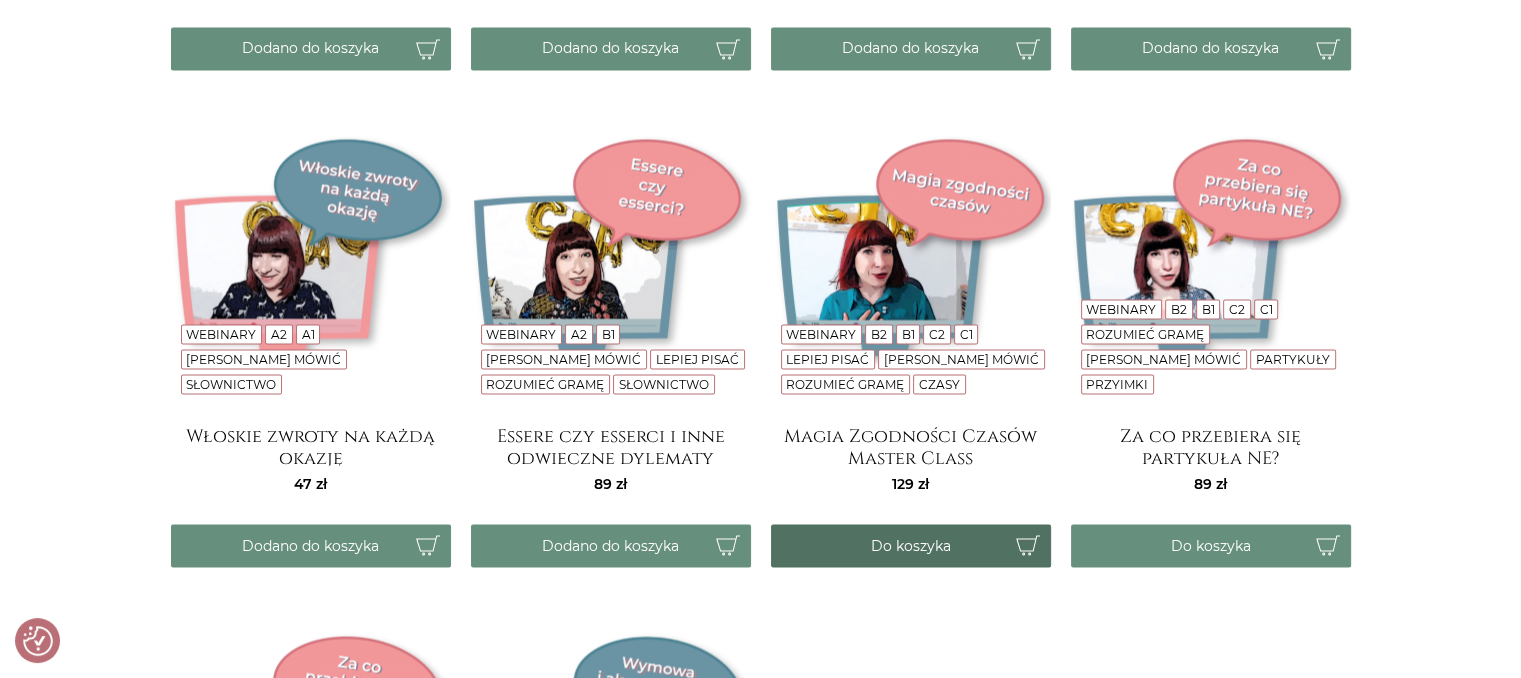 click on "Do koszyka" at bounding box center (911, 545) 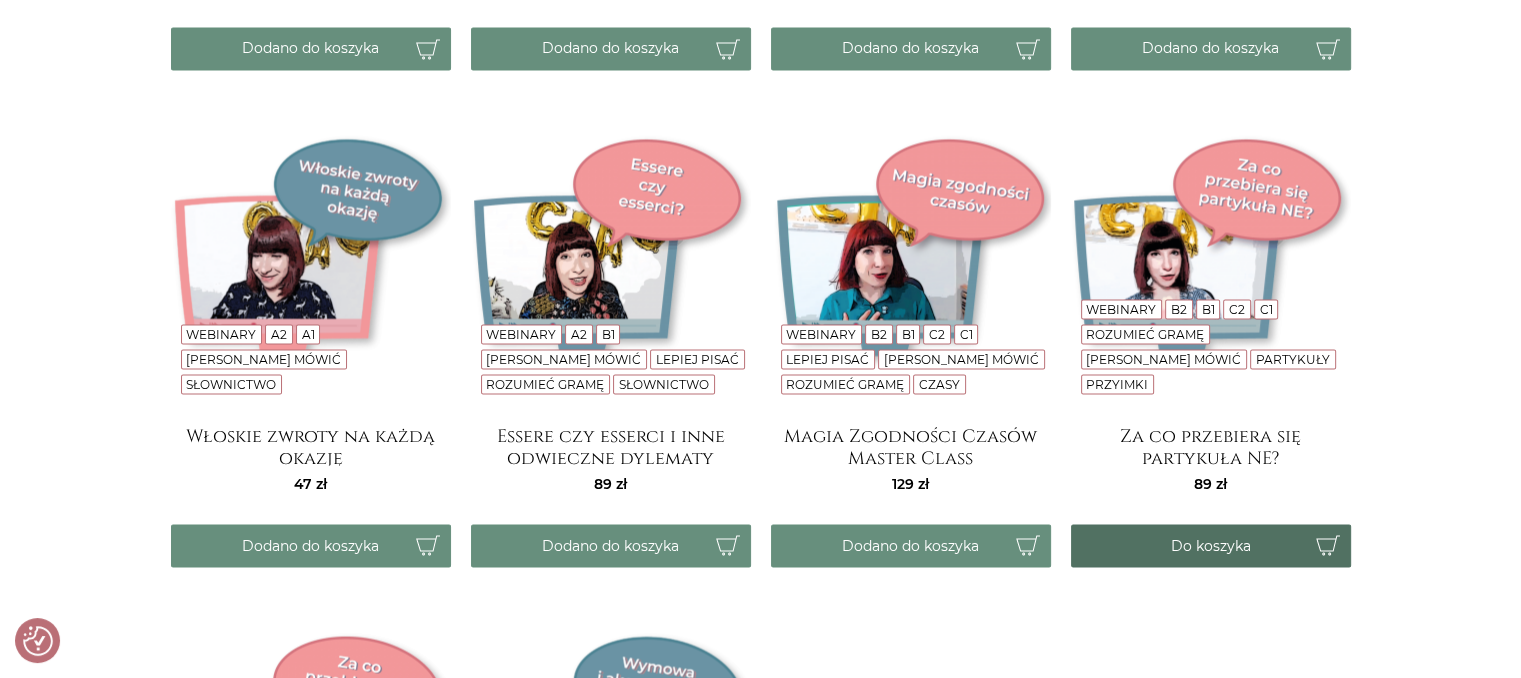 click on "Do koszyka" at bounding box center [1211, 545] 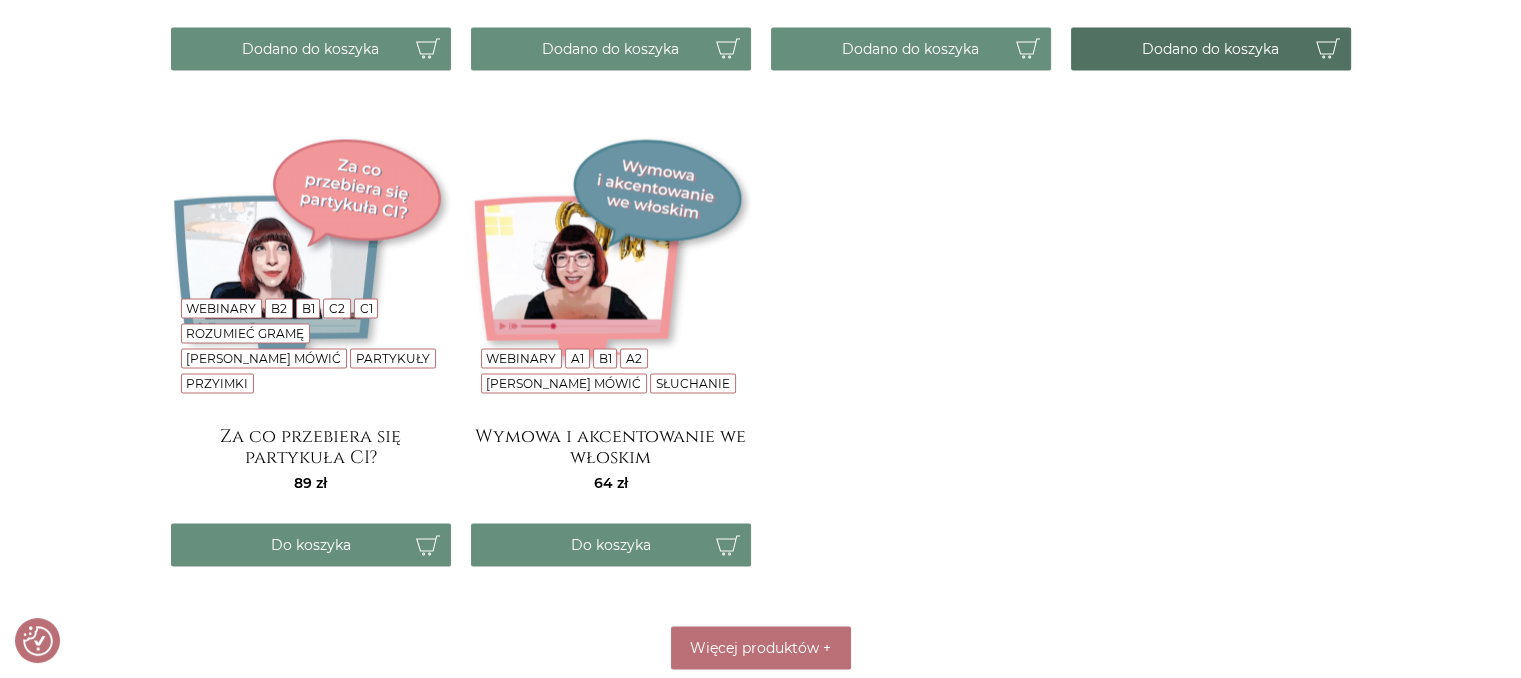 scroll, scrollTop: 4064, scrollLeft: 0, axis: vertical 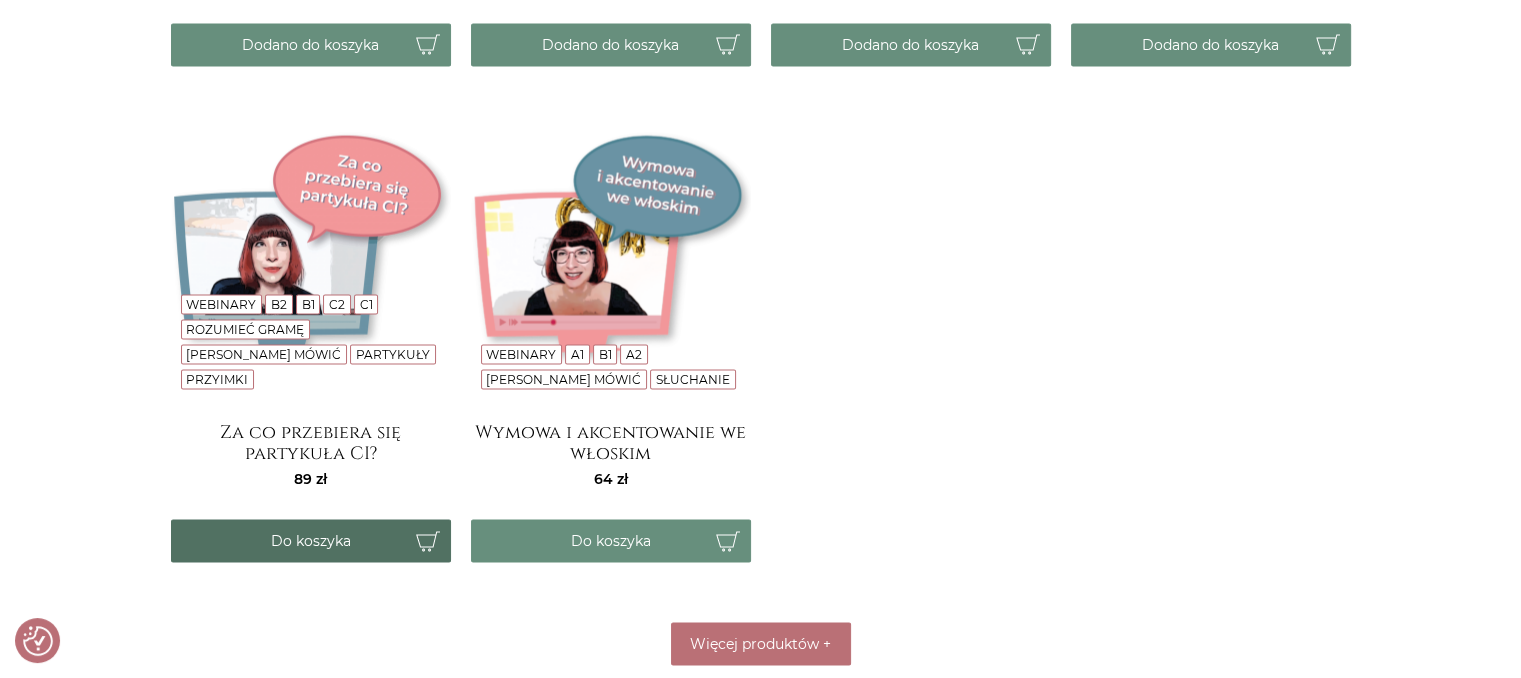 click on "Do koszyka" at bounding box center [311, 541] 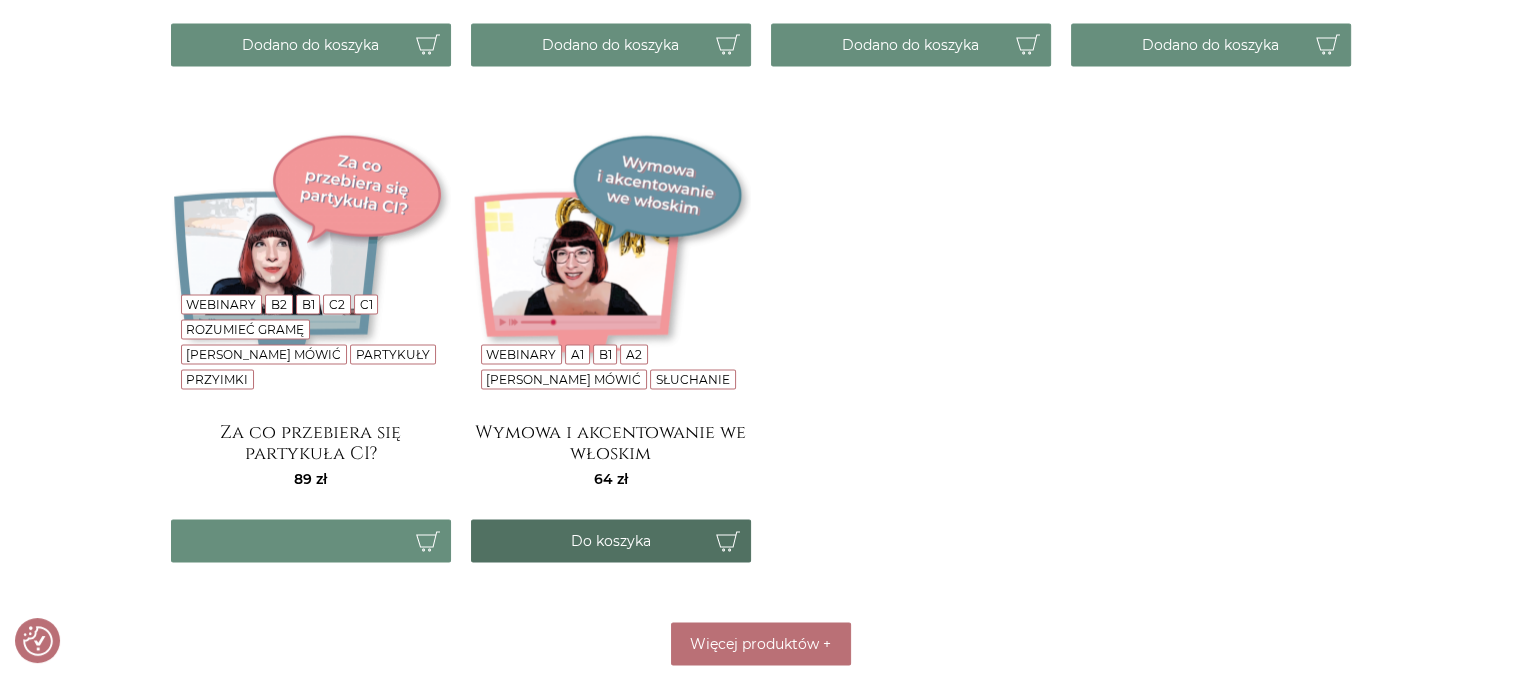 click on "Do koszyka" at bounding box center (611, 541) 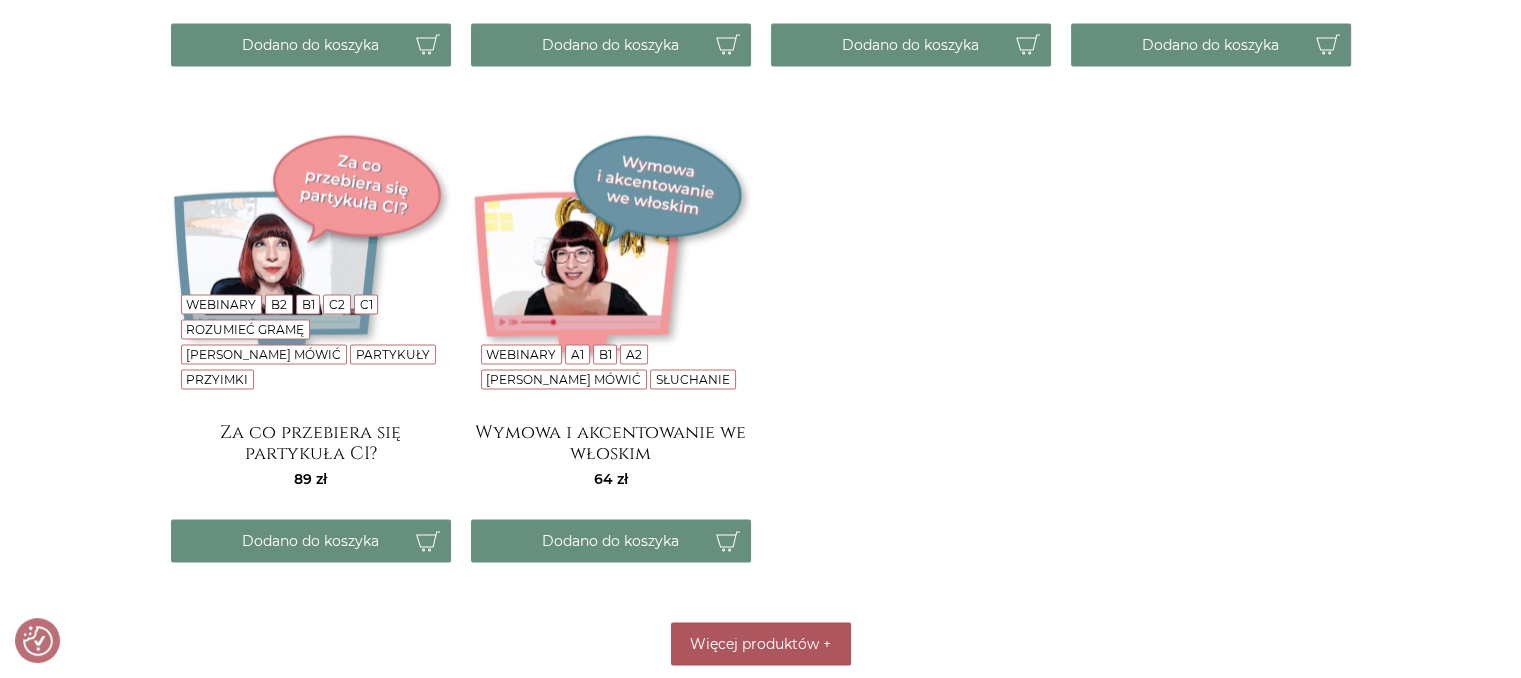 click on "Więcej produktów" at bounding box center (754, 644) 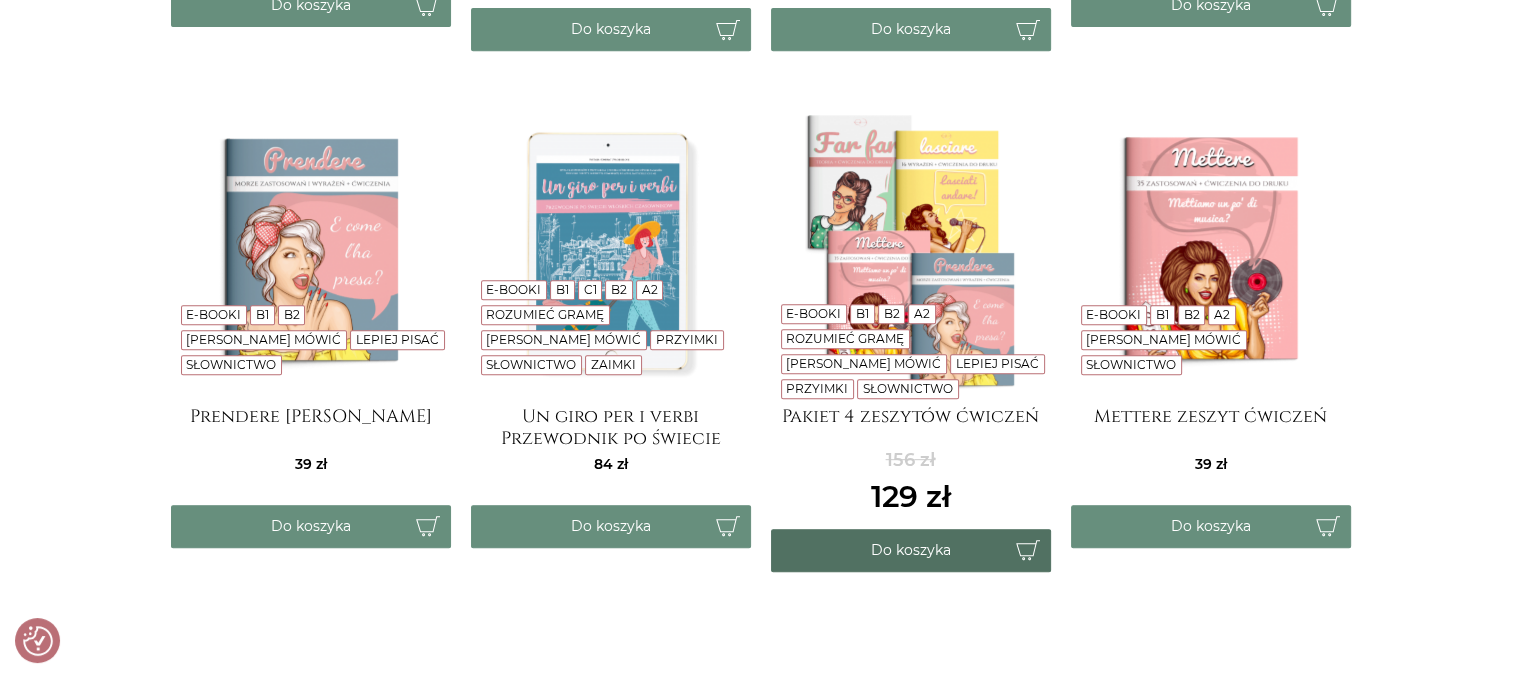 scroll, scrollTop: 914, scrollLeft: 0, axis: vertical 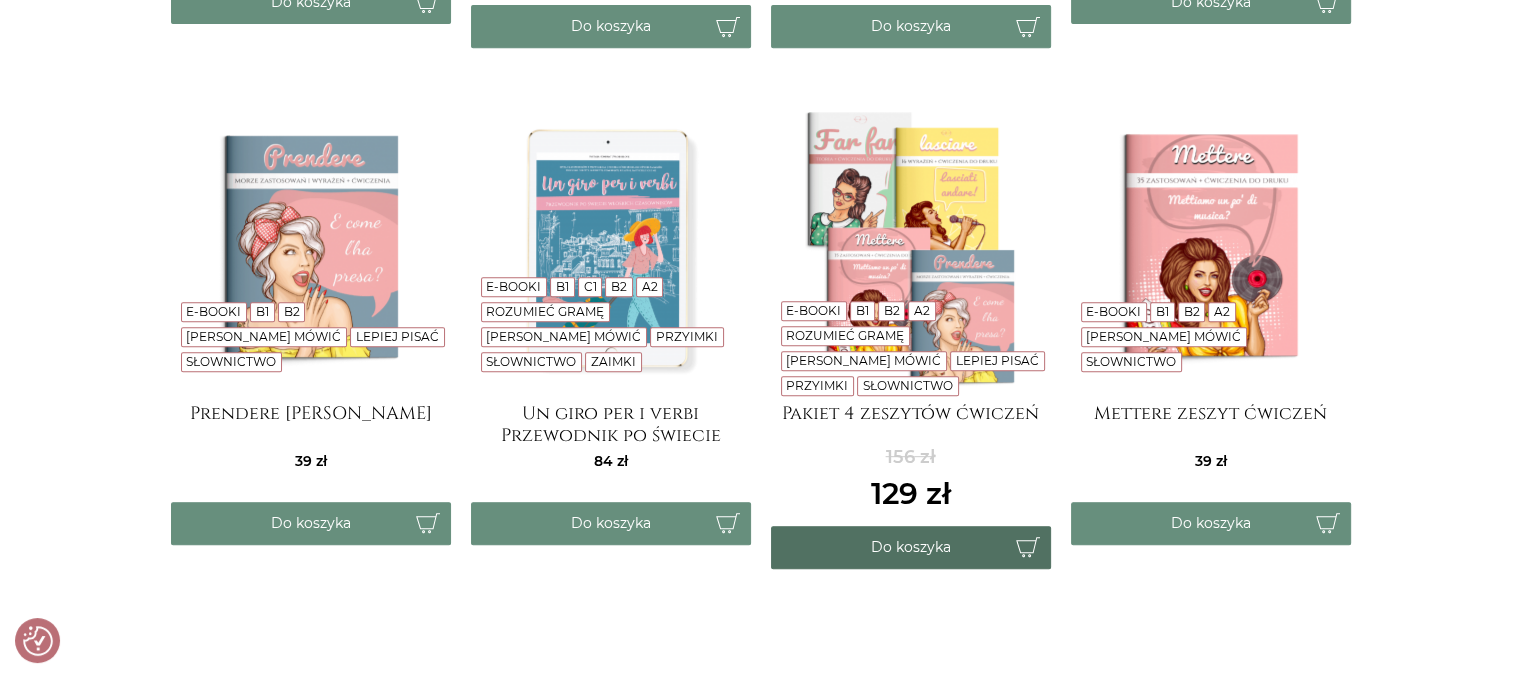 click on "Do koszyka" at bounding box center [911, 547] 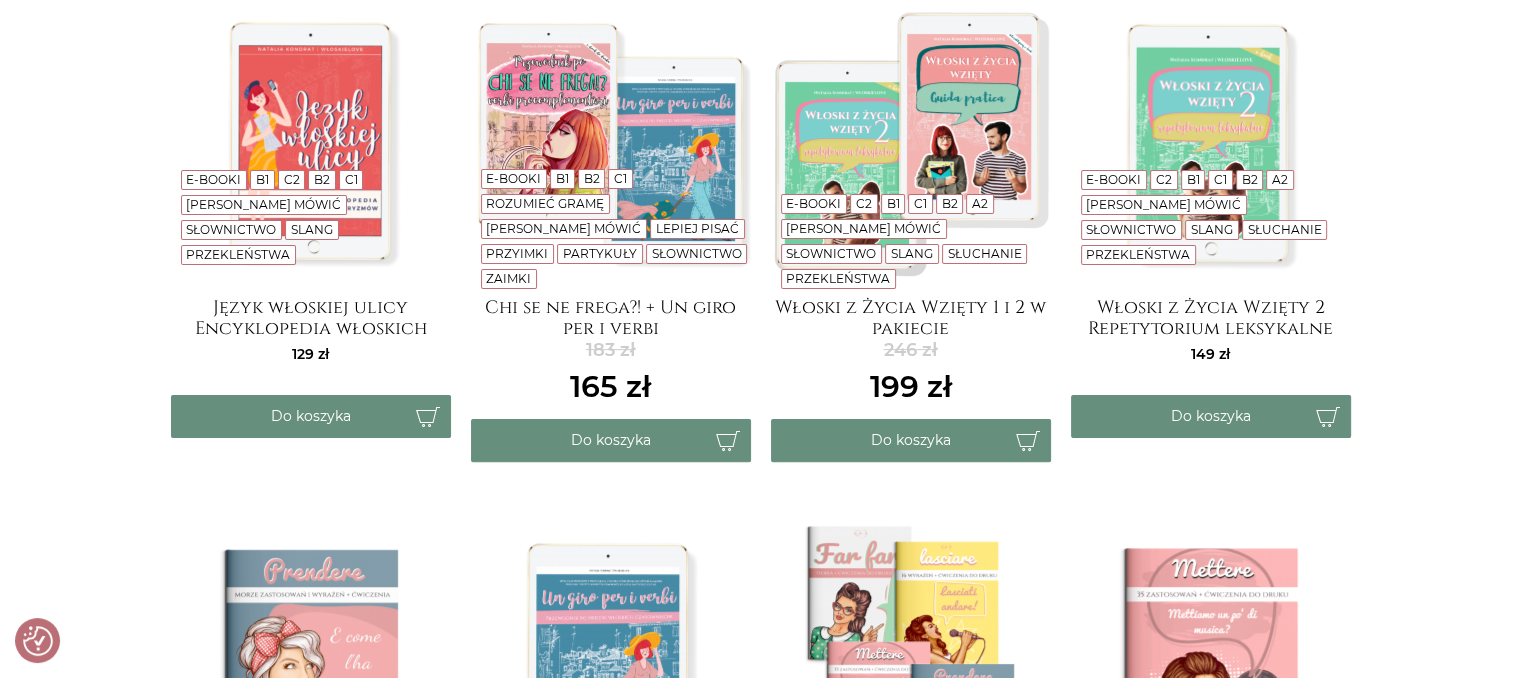 scroll, scrollTop: 414, scrollLeft: 0, axis: vertical 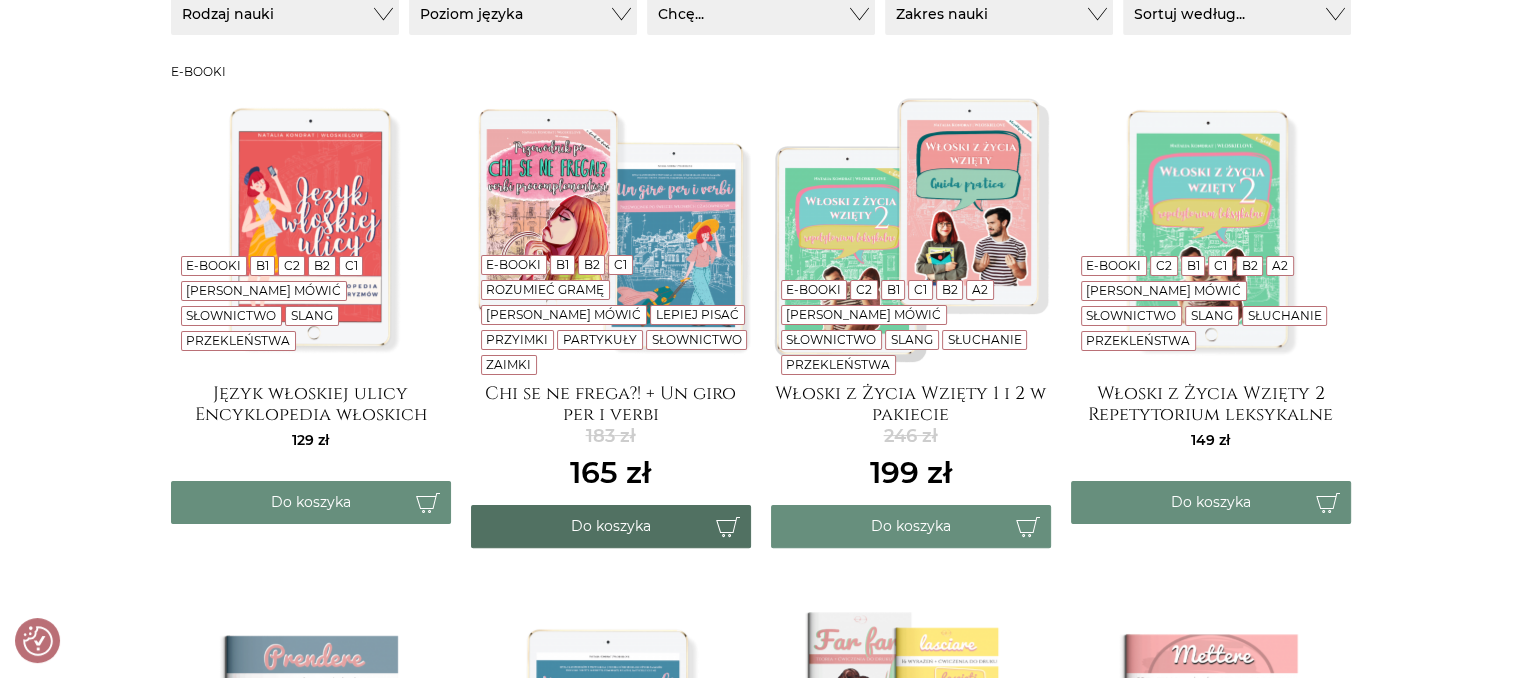 click on "Do koszyka" at bounding box center (611, 526) 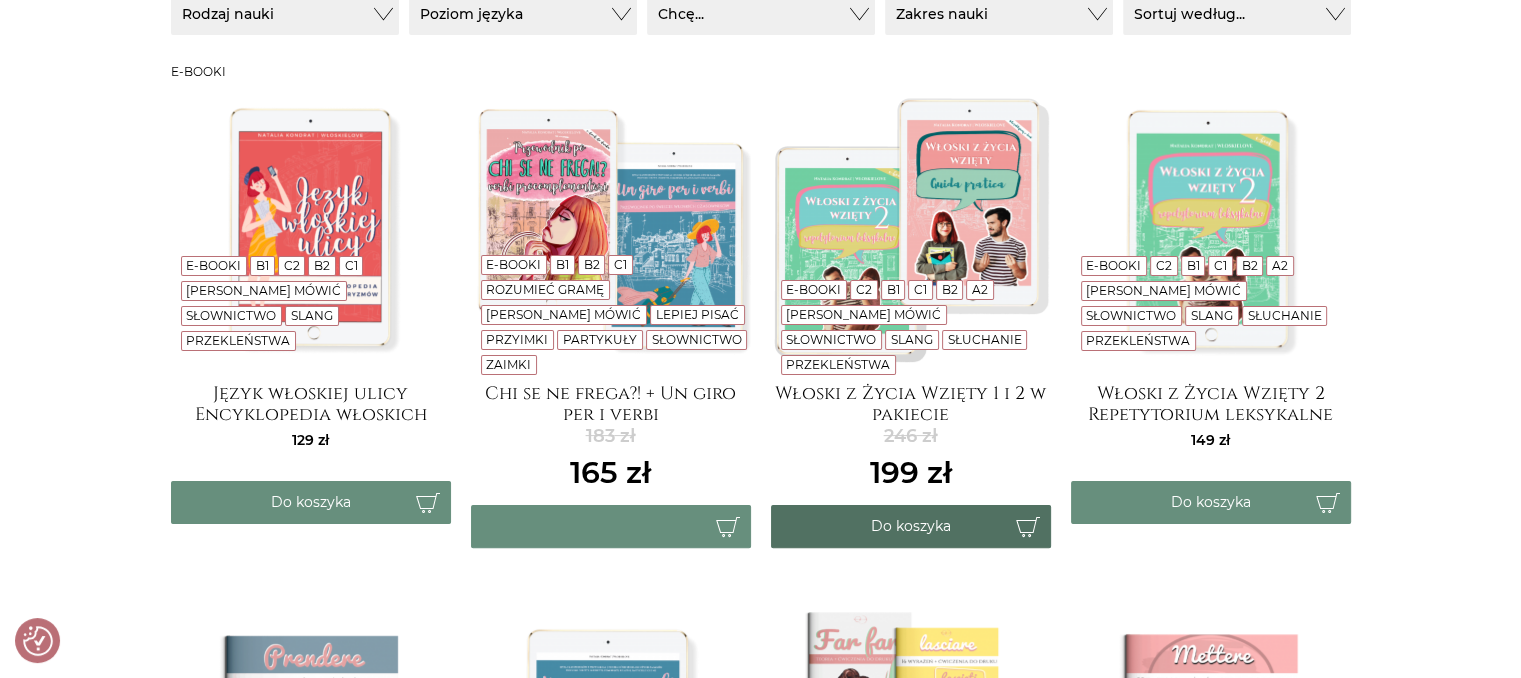 click on "Do koszyka" at bounding box center (911, 526) 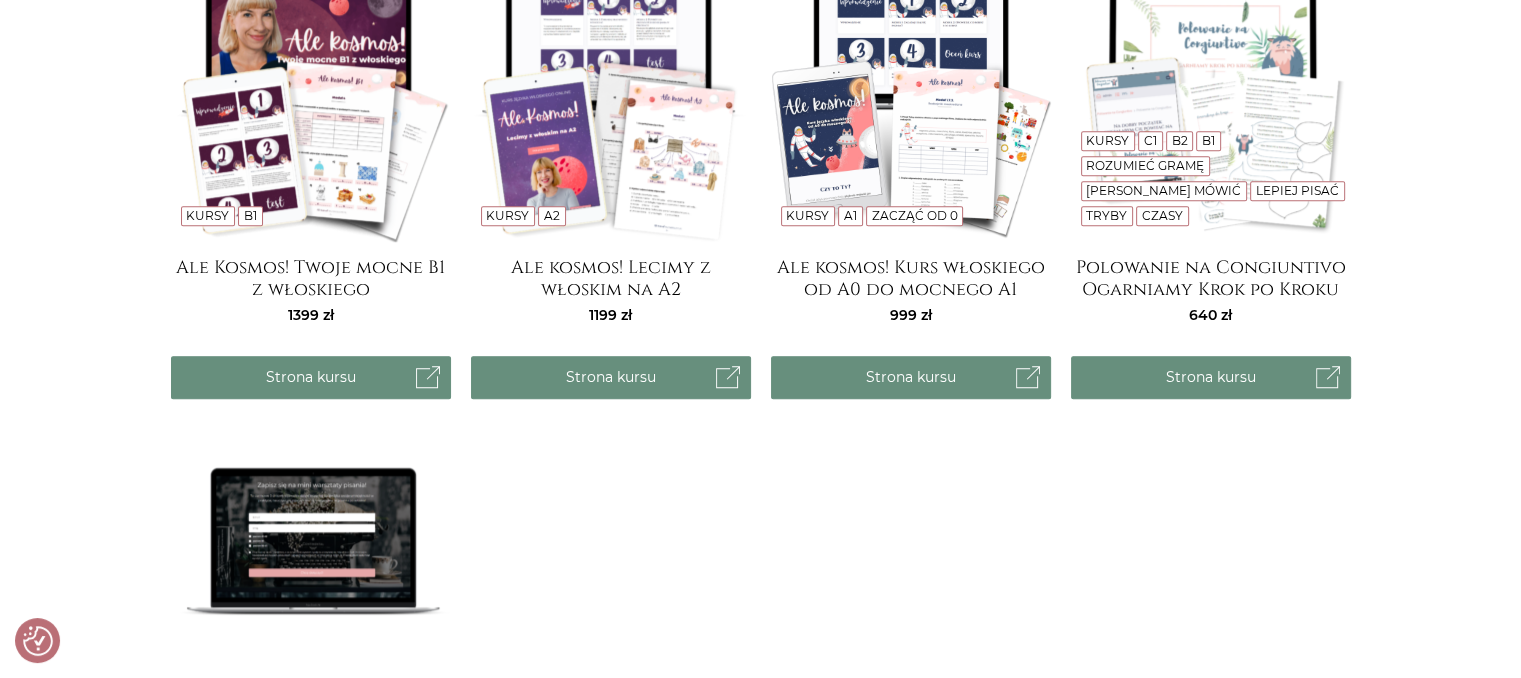 scroll, scrollTop: 1614, scrollLeft: 0, axis: vertical 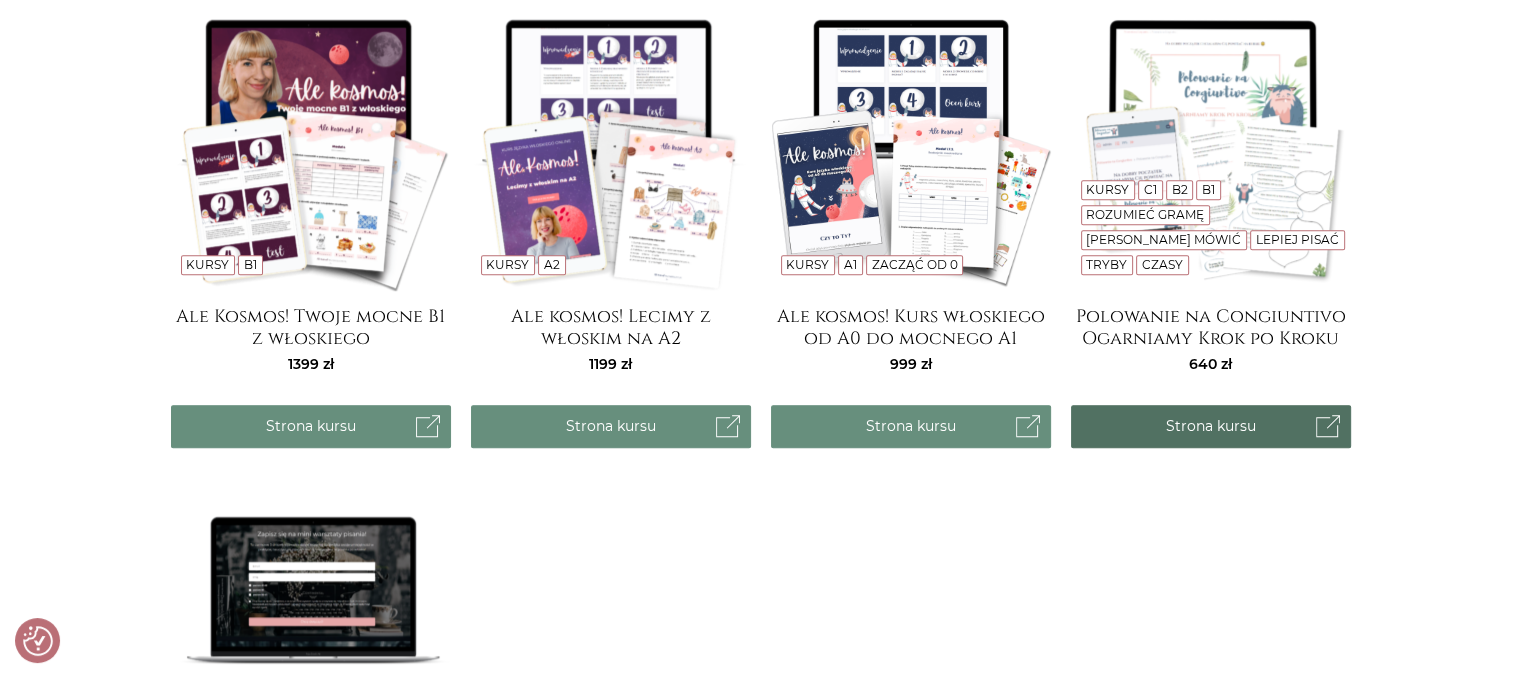 click on "Strona kursu" at bounding box center (1211, 426) 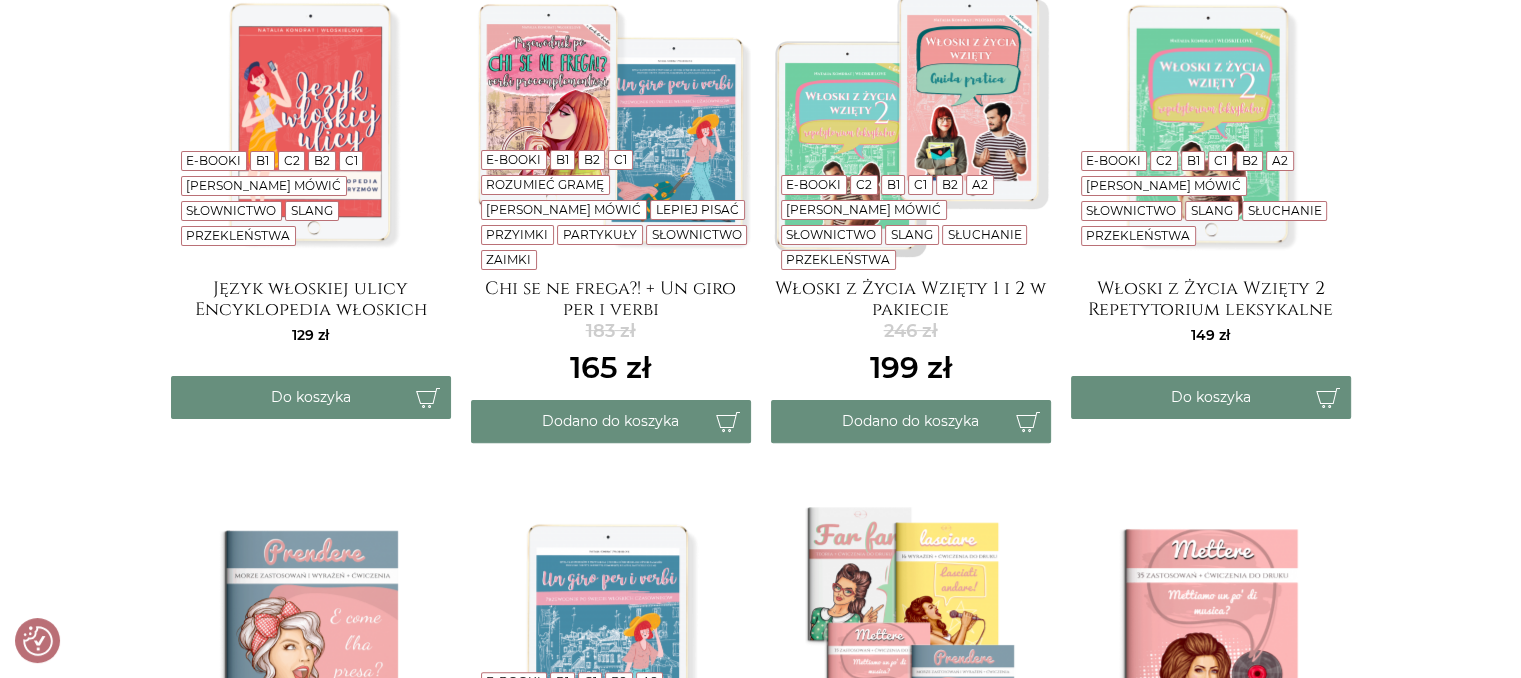 scroll, scrollTop: 514, scrollLeft: 0, axis: vertical 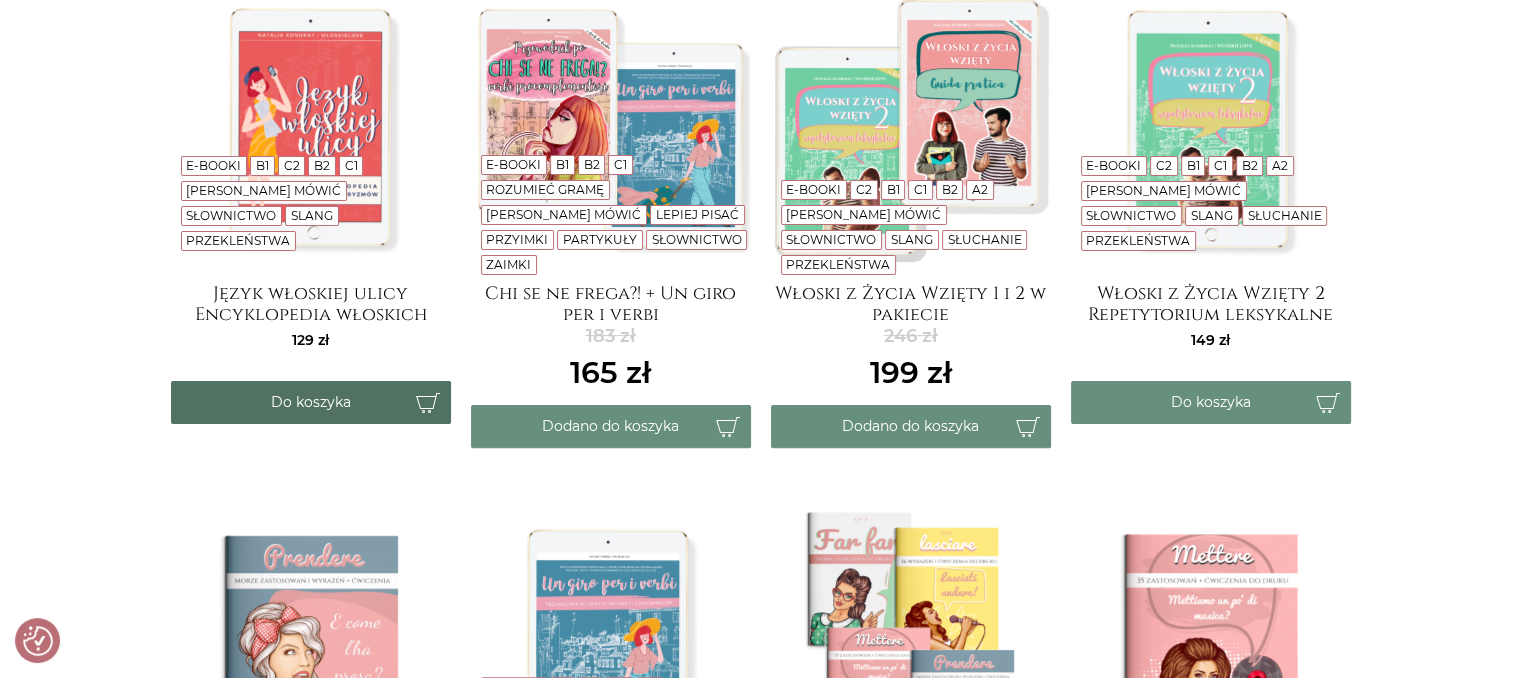 click on "Do koszyka" at bounding box center [311, 402] 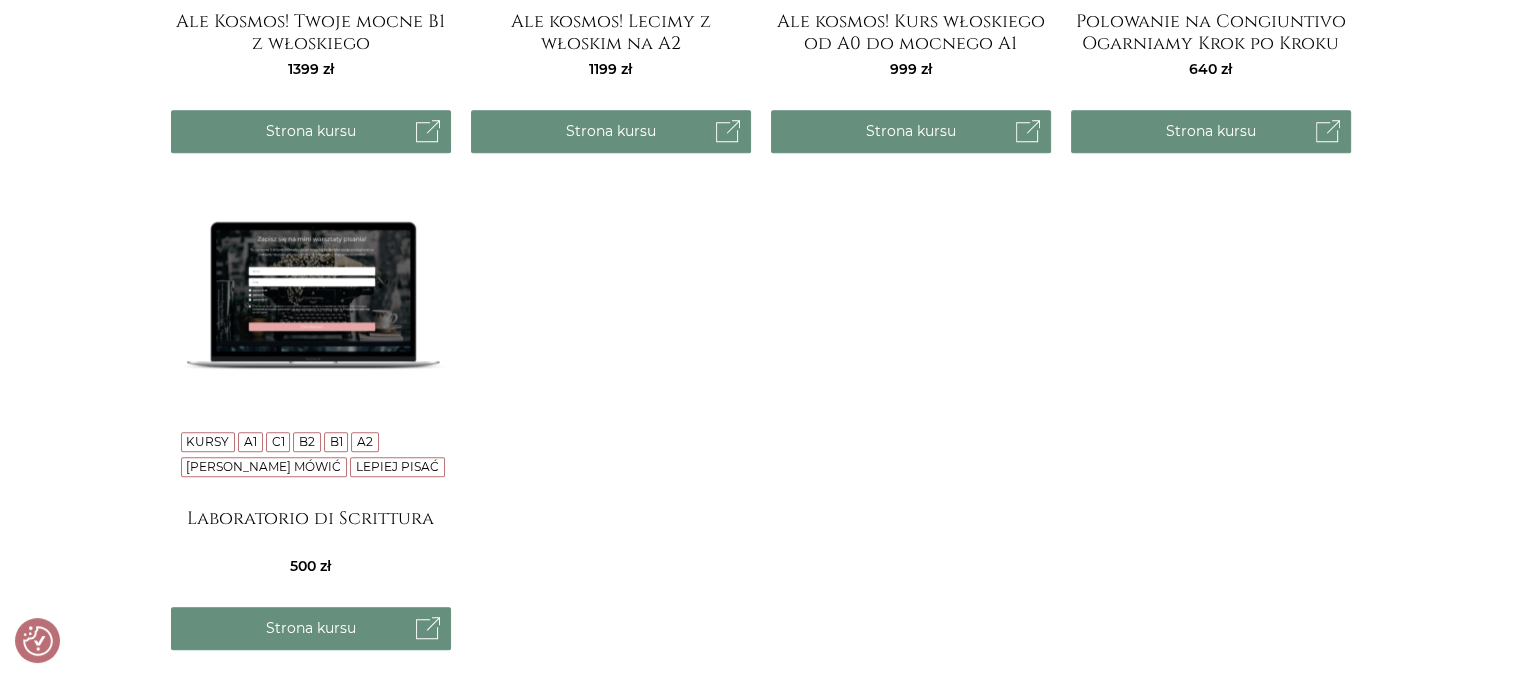 scroll, scrollTop: 1914, scrollLeft: 0, axis: vertical 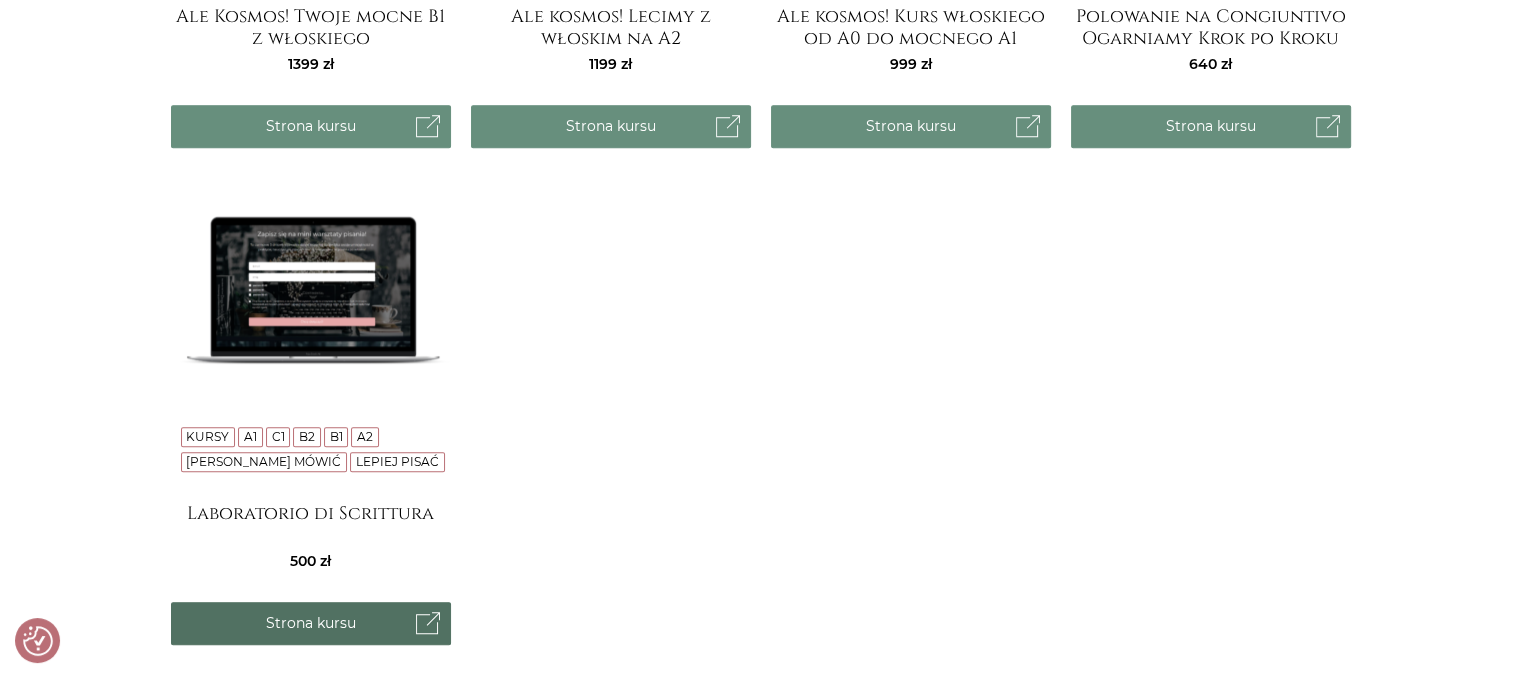 click on "Strona kursu" at bounding box center (311, 623) 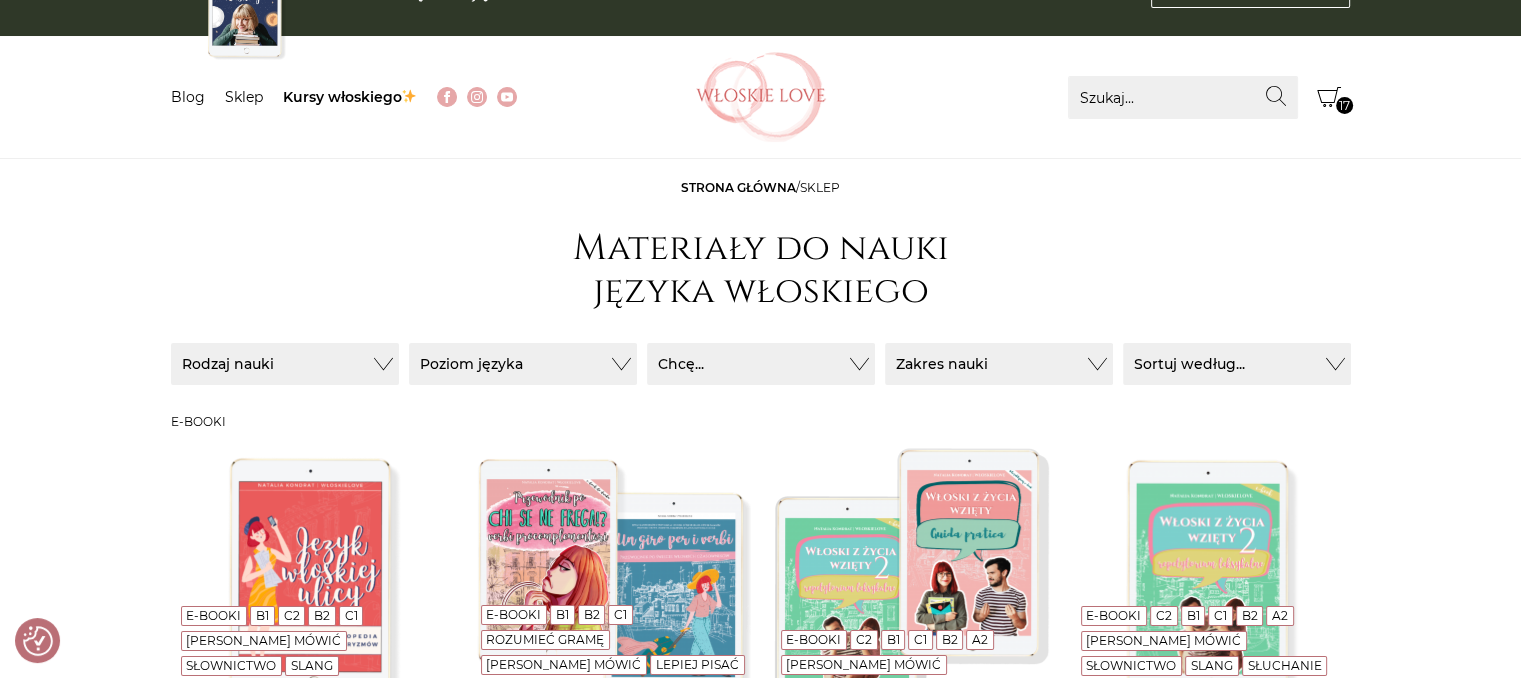 scroll, scrollTop: 0, scrollLeft: 0, axis: both 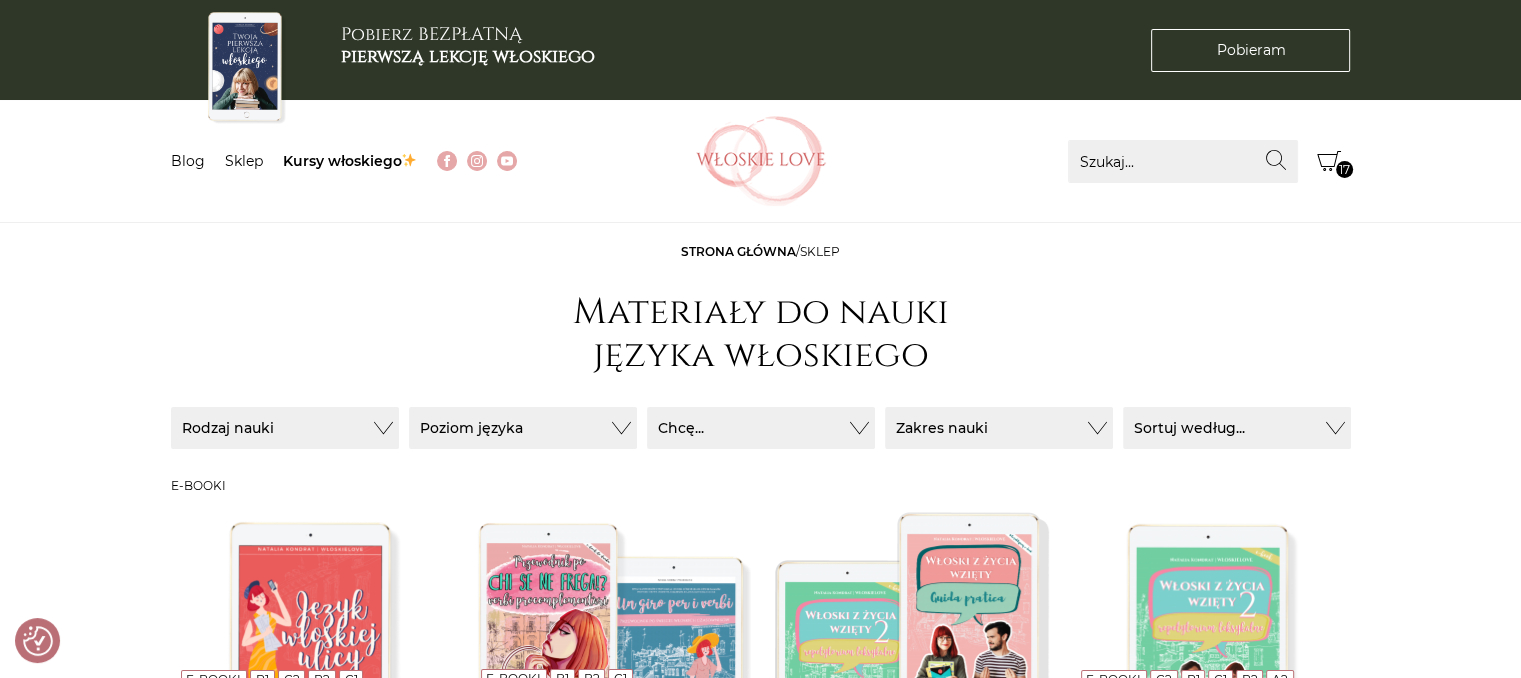 click 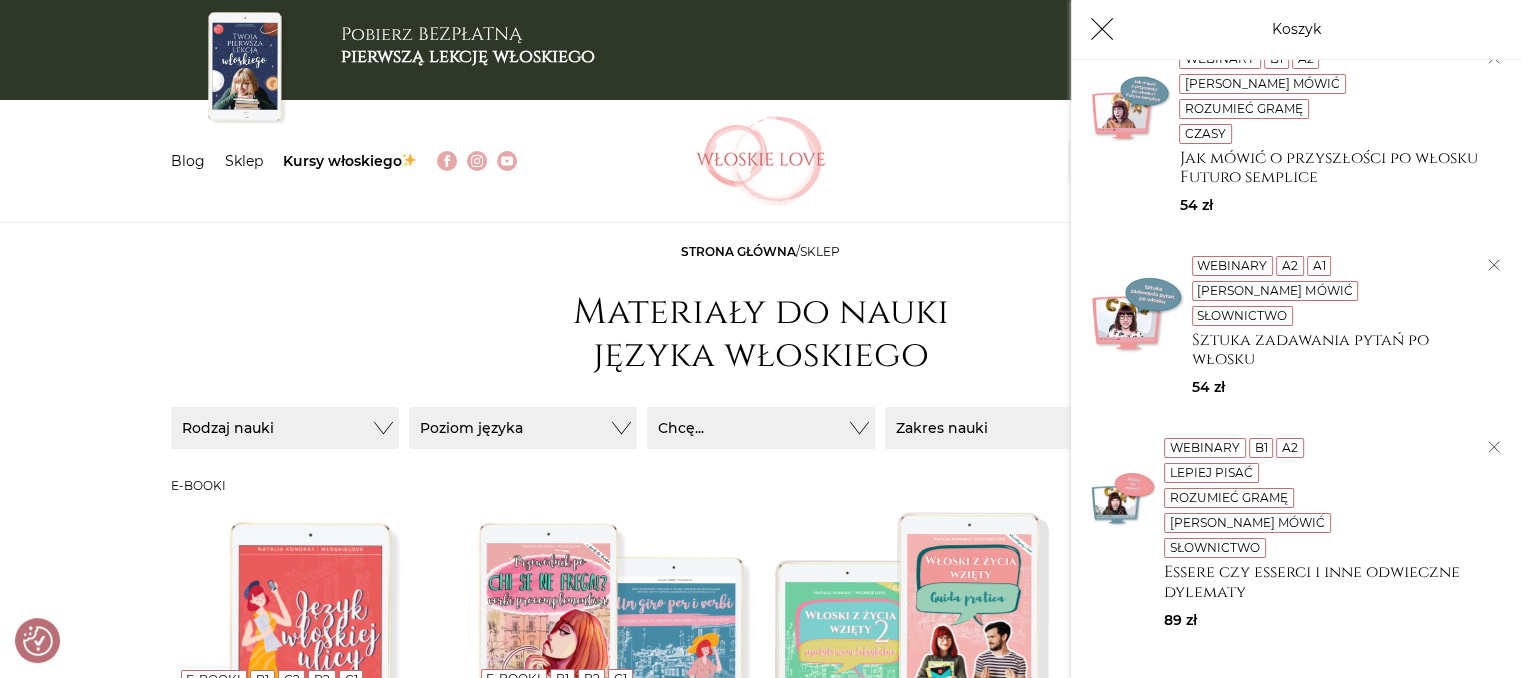 scroll, scrollTop: 1300, scrollLeft: 0, axis: vertical 